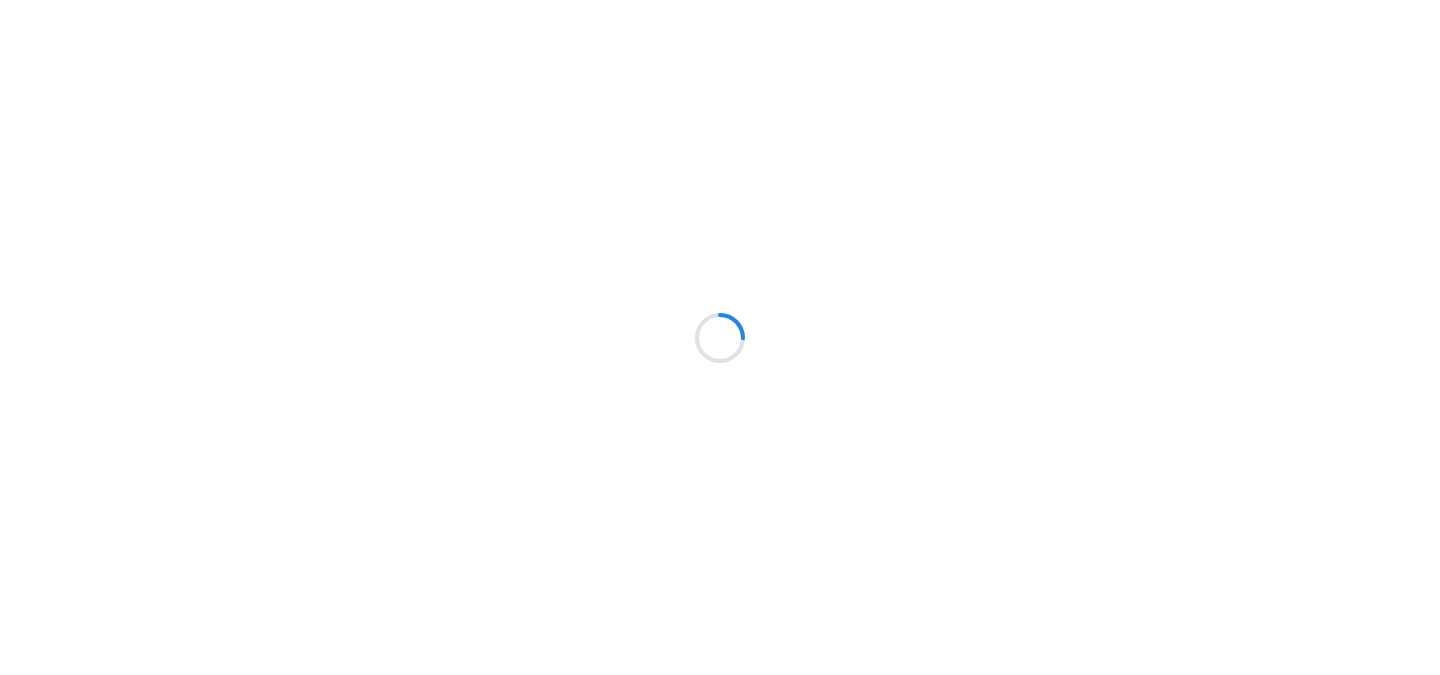 scroll, scrollTop: 0, scrollLeft: 0, axis: both 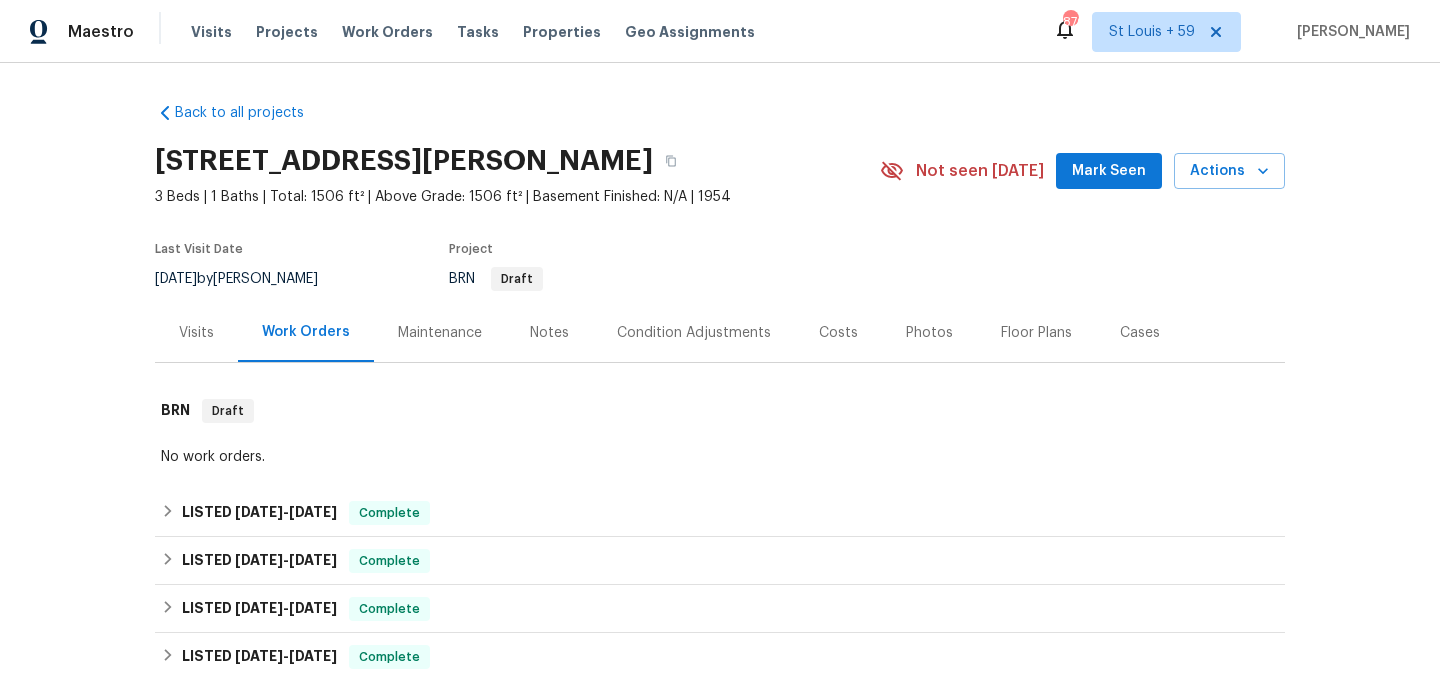 click on "Maintenance" at bounding box center (440, 333) 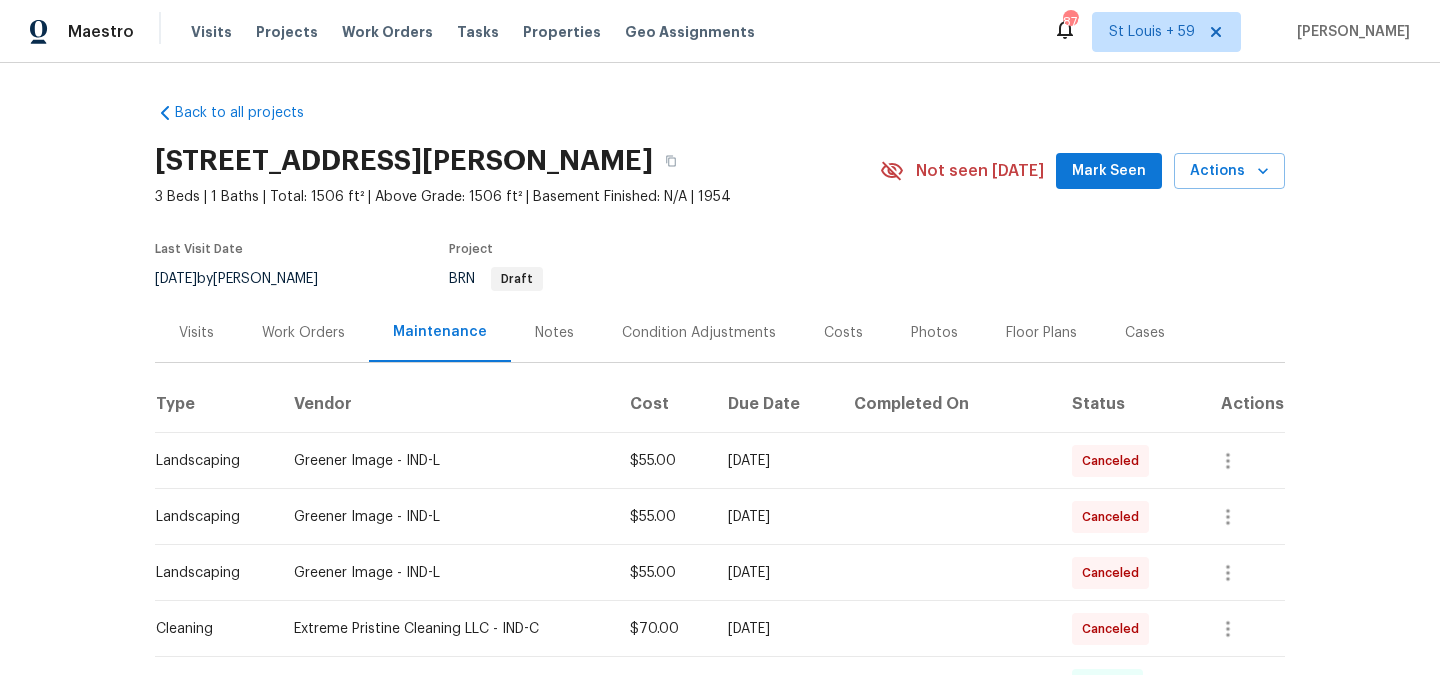 click on "Back to all projects [STREET_ADDRESS][PERSON_NAME] 3 Beds | 1 Baths | Total: 1506 ft² | Above Grade: 1506 ft² | Basement Finished: N/A | 1954 Not seen [DATE] Mark Seen Actions Last Visit Date [DATE]  by  [PERSON_NAME]   Project BRN   Draft Visits Work Orders Maintenance Notes Condition Adjustments Costs Photos Floor Plans Cases Type Vendor Cost Due Date Completed On Status Actions Landscaping Greener Image - IND-L $55.00 [DATE] Canceled Landscaping Greener Image - IND-L $55.00 [DATE] Canceled Landscaping Greener Image - IND-L $55.00 [DATE] Canceled Cleaning Extreme Pristine Cleaning LLC - IND-C $70.00 [DATE] Canceled Landscaping Greener Image - IND-L $55.00 [DATE] [PERSON_NAME][DATE] Invoiced Landscaping Greener Image - IND-L $55.00 [DATE] [DATE] Invoiced Cleaning Extreme Pristine Cleaning LLC - IND-C $70.00 [DATE] [DATE] Invoiced Landscaping Greener Image - IND-L $55.00 [DATE] $70.00" at bounding box center [720, 369] 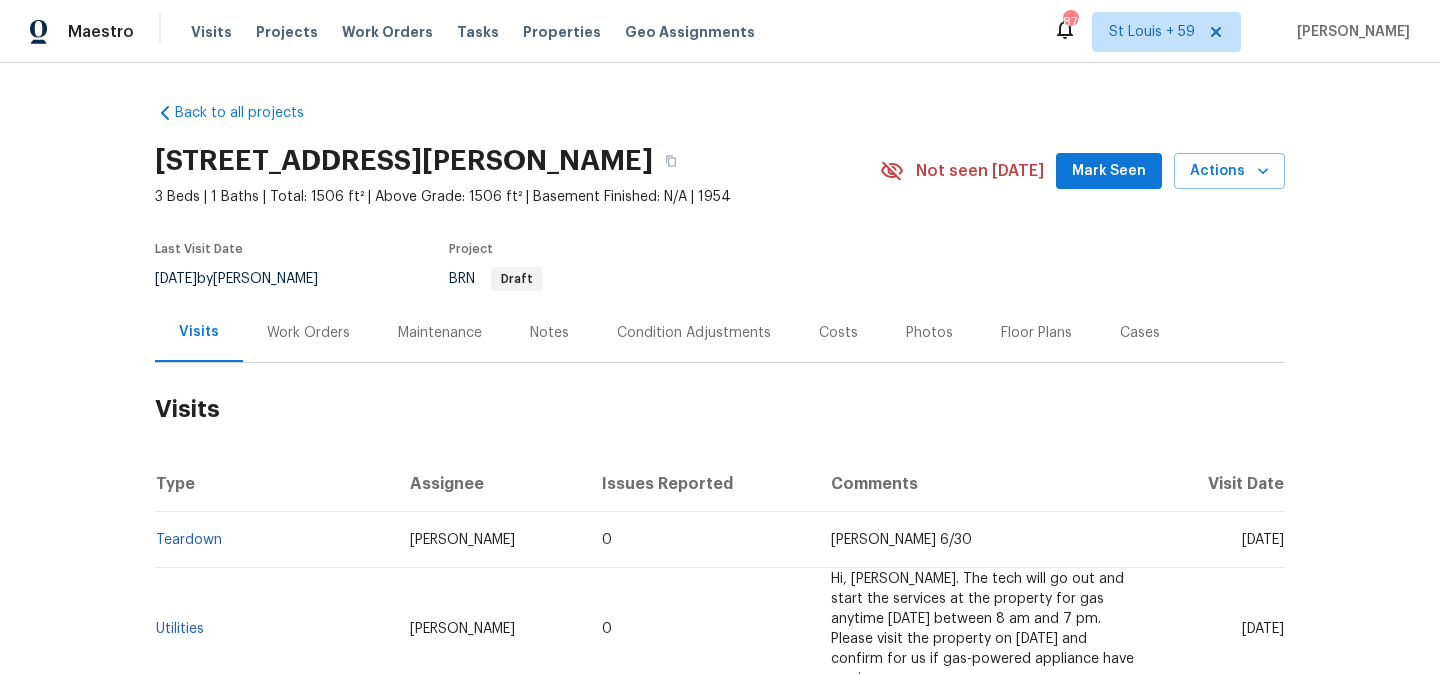 click on "Work Orders" at bounding box center (308, 332) 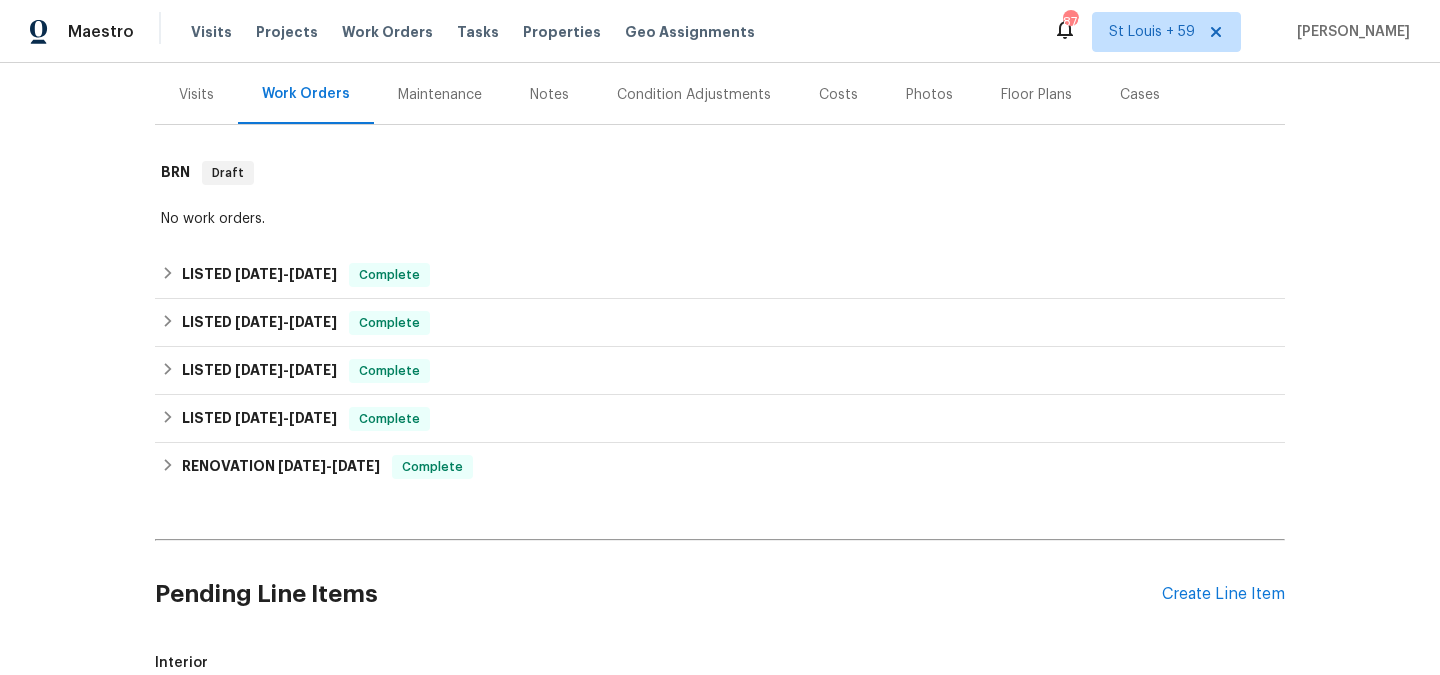 scroll, scrollTop: 306, scrollLeft: 0, axis: vertical 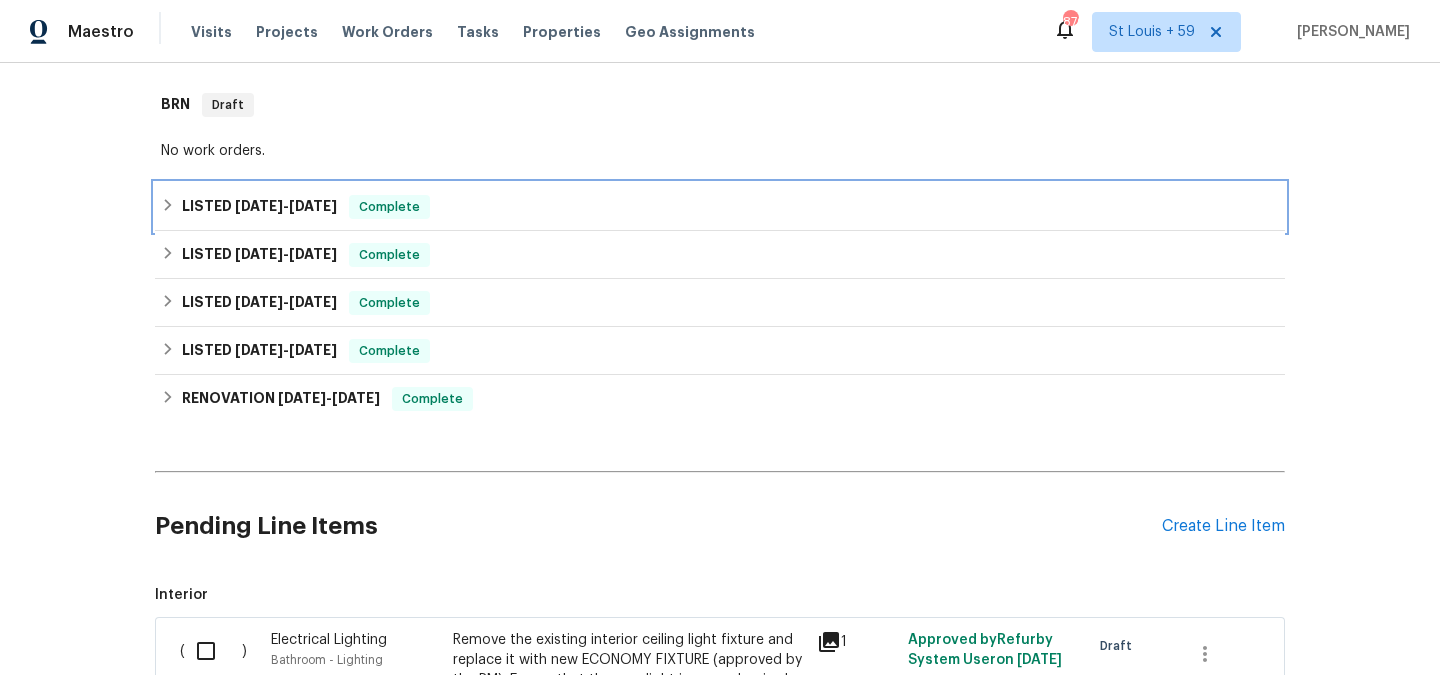click on "[DATE]" at bounding box center (259, 206) 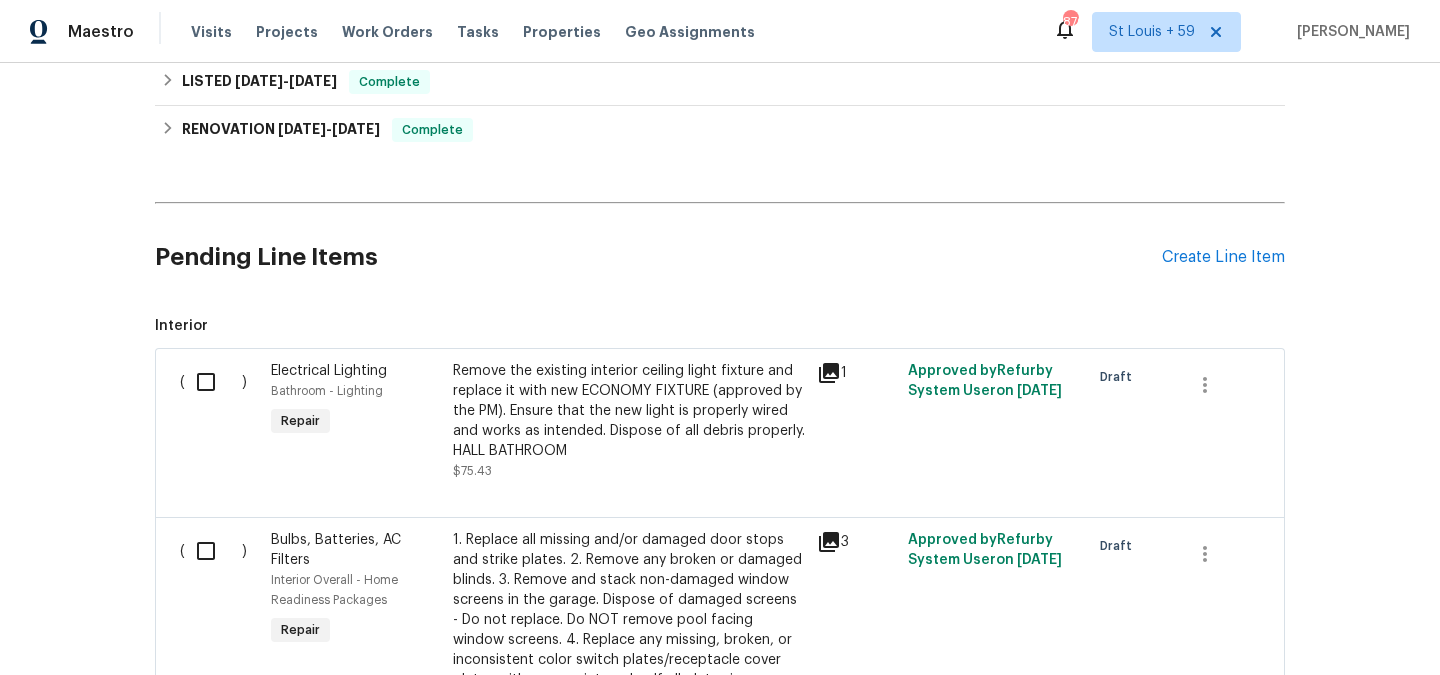 scroll, scrollTop: 623, scrollLeft: 0, axis: vertical 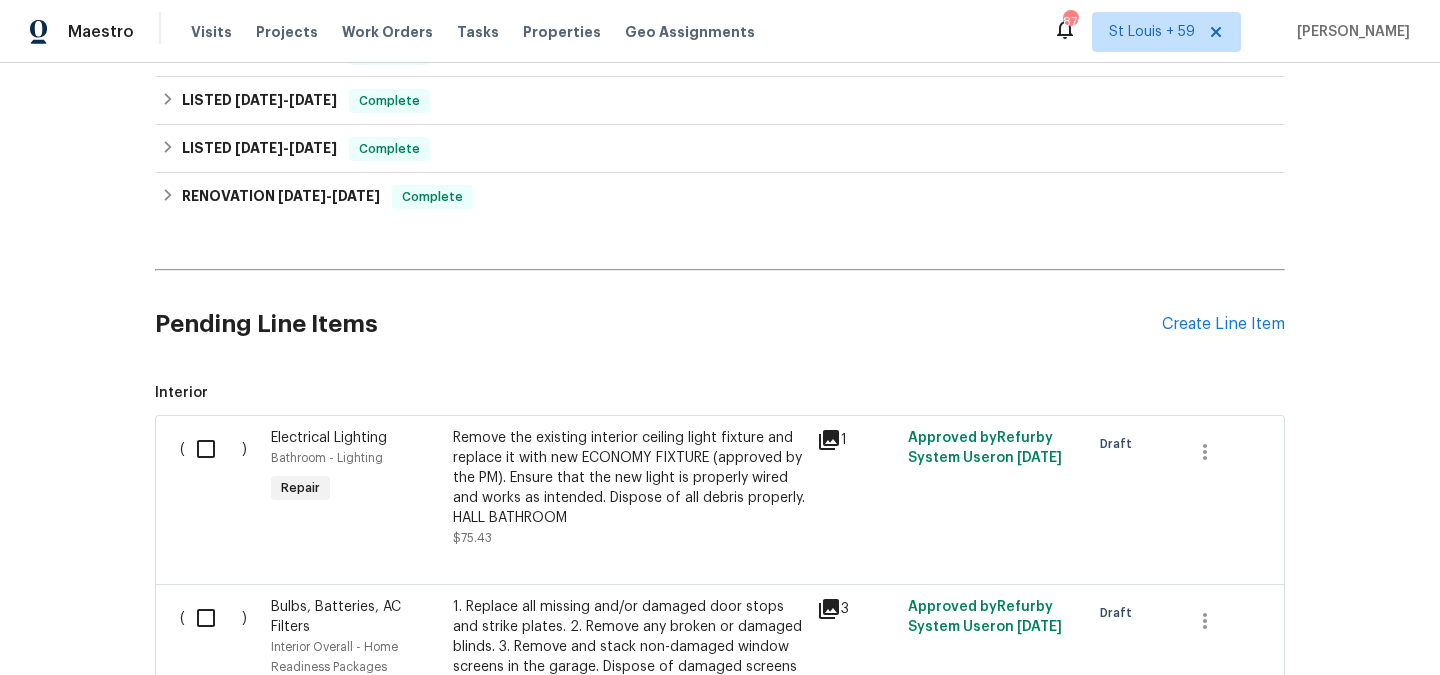 click on "Back to all projects [STREET_ADDRESS][PERSON_NAME] 3 Beds | 1 Baths | Total: 1506 ft² | Above Grade: 1506 ft² | Basement Finished: N/A | 1954 Not seen [DATE] Mark Seen Actions Last Visit Date [DATE]  by  [PERSON_NAME]   Project BRN   Draft Visits Work Orders Maintenance Notes Condition Adjustments Costs Photos Floor Plans Cases BRN   Draft No work orders. LISTED   [DATE]  -  [DATE] Complete G Clean Co CLEANING $200.00 1 Repair [DATE]  -  [DATE] Paid LISTED   [DATE]  -  [DATE] Complete SW Handyman and Residential Services LLC HANDYMAN, BRN_AND_LRR $100.00 1 Repair [DATE]  -  [DATE] Paid LISTED   [DATE]  -  [DATE] Complete VRX Photography PHOTOGRAPHY $120.00 1 Repair [DATE]  -  [DATE] Paid LISTED   [DATE]  -  [DATE] Complete Greener Image LANDSCAPING_MAINTENANCE, HARDSCAPE_LANDSCAPE $1,185.00 2 Repairs [DATE]  -  [DATE] Paid RENOVATION   [DATE]  -  [DATE] Complete Modern Maids LLC CLEANING, CLEANING_MAINTENANCE $325.00 2 Repairs [DATE]  -  Paid (" at bounding box center (720, 369) 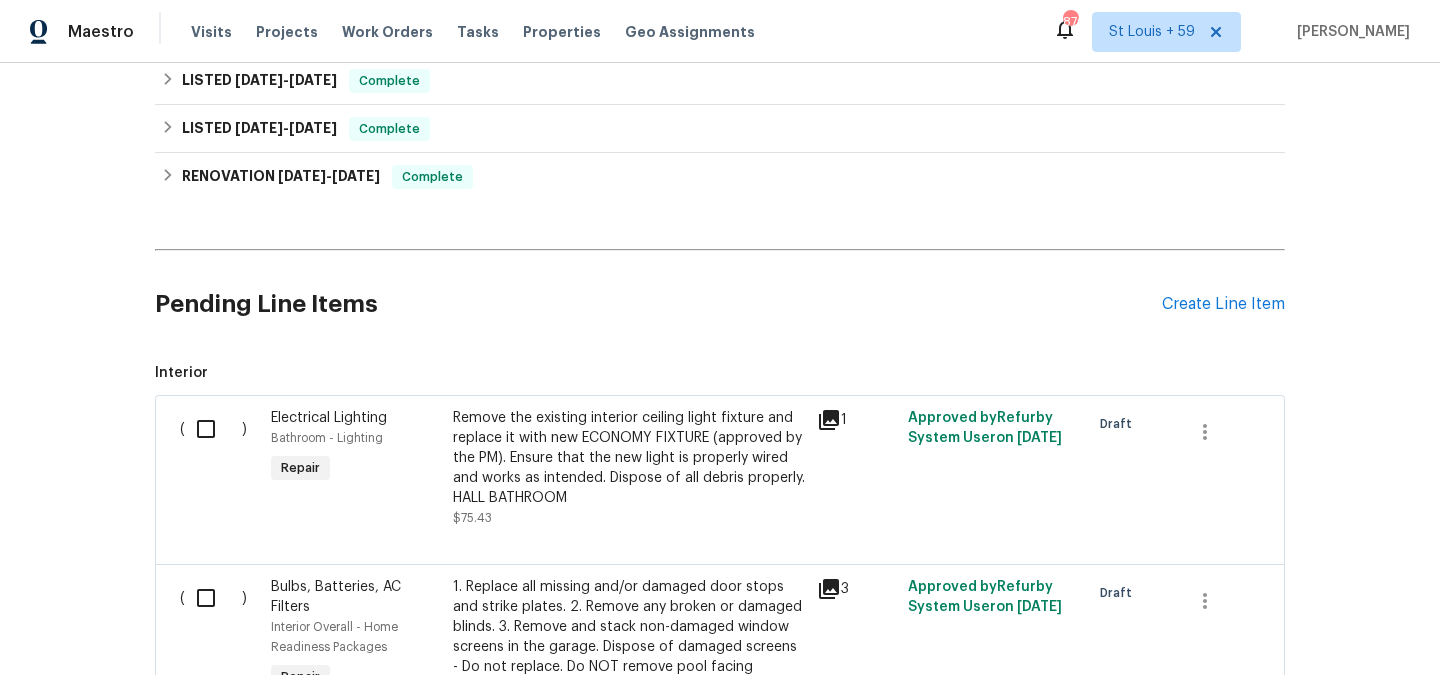 scroll, scrollTop: 619, scrollLeft: 0, axis: vertical 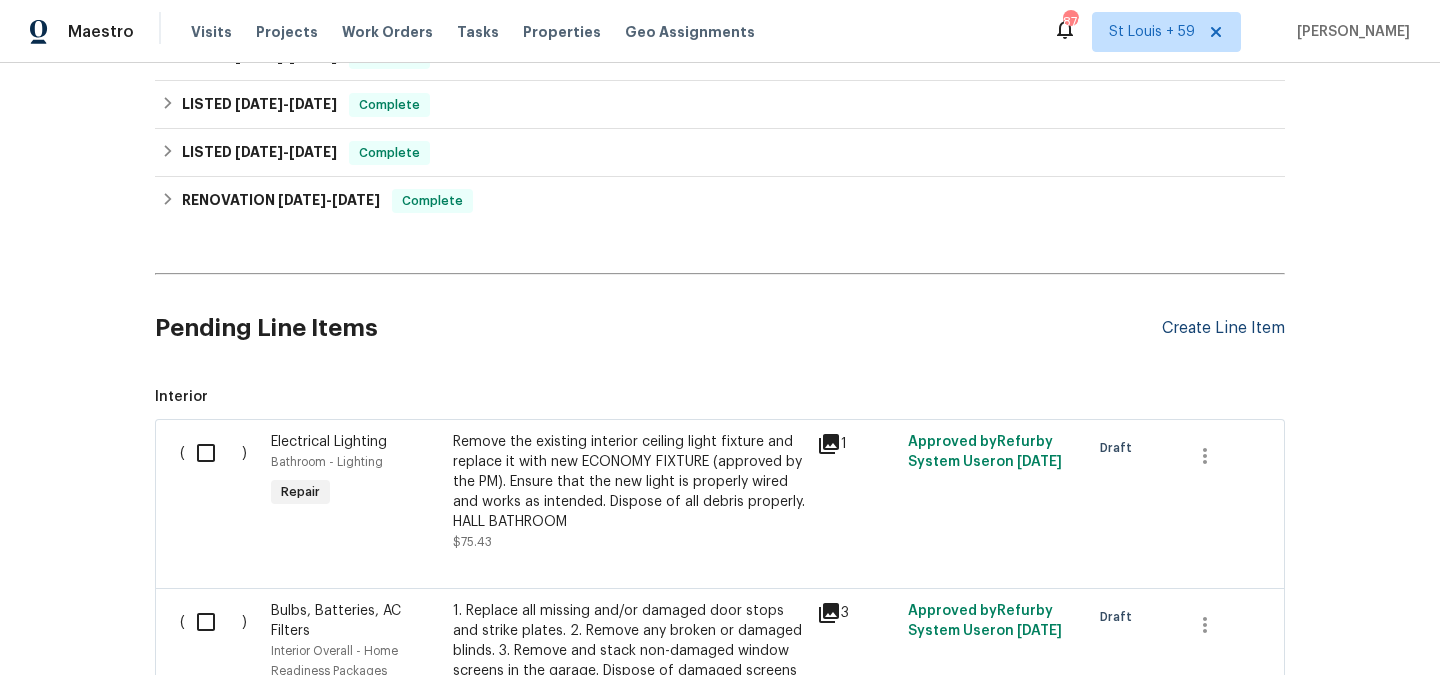 click on "Create Line Item" at bounding box center (1223, 328) 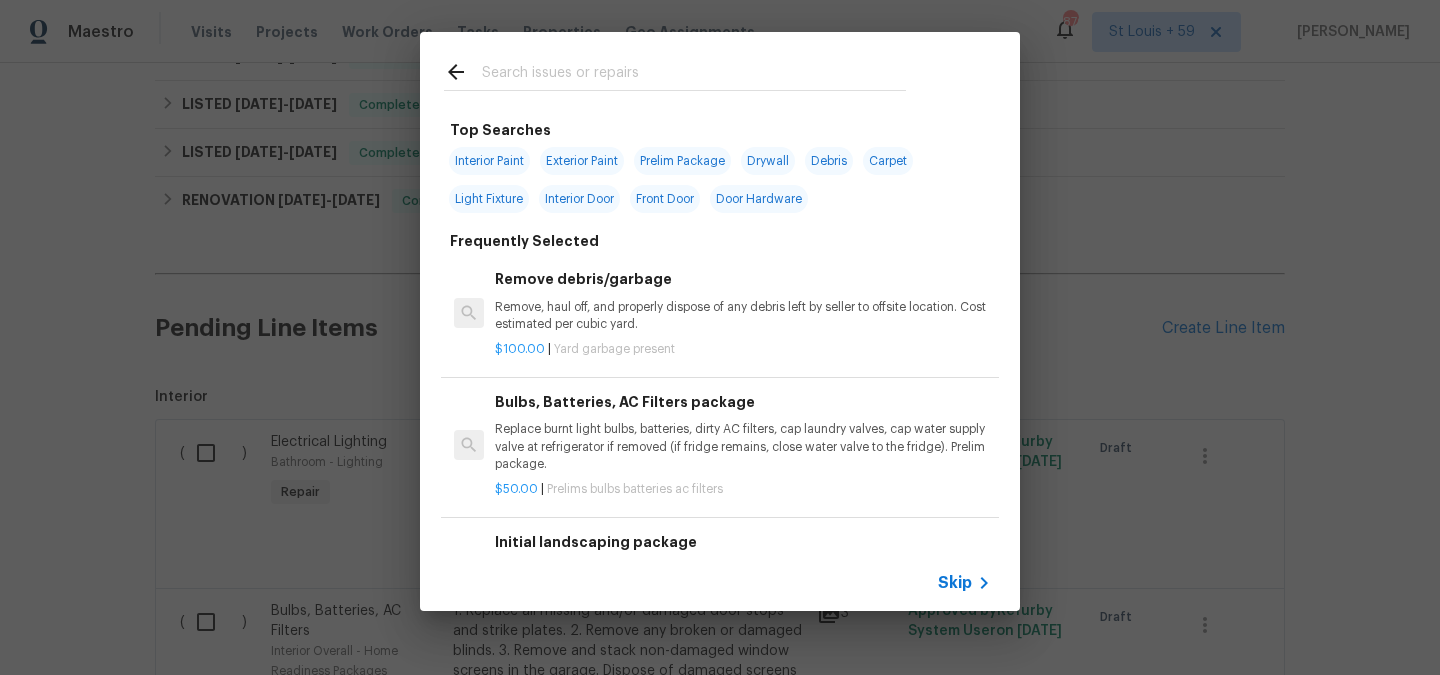 click on "Skip" at bounding box center [955, 583] 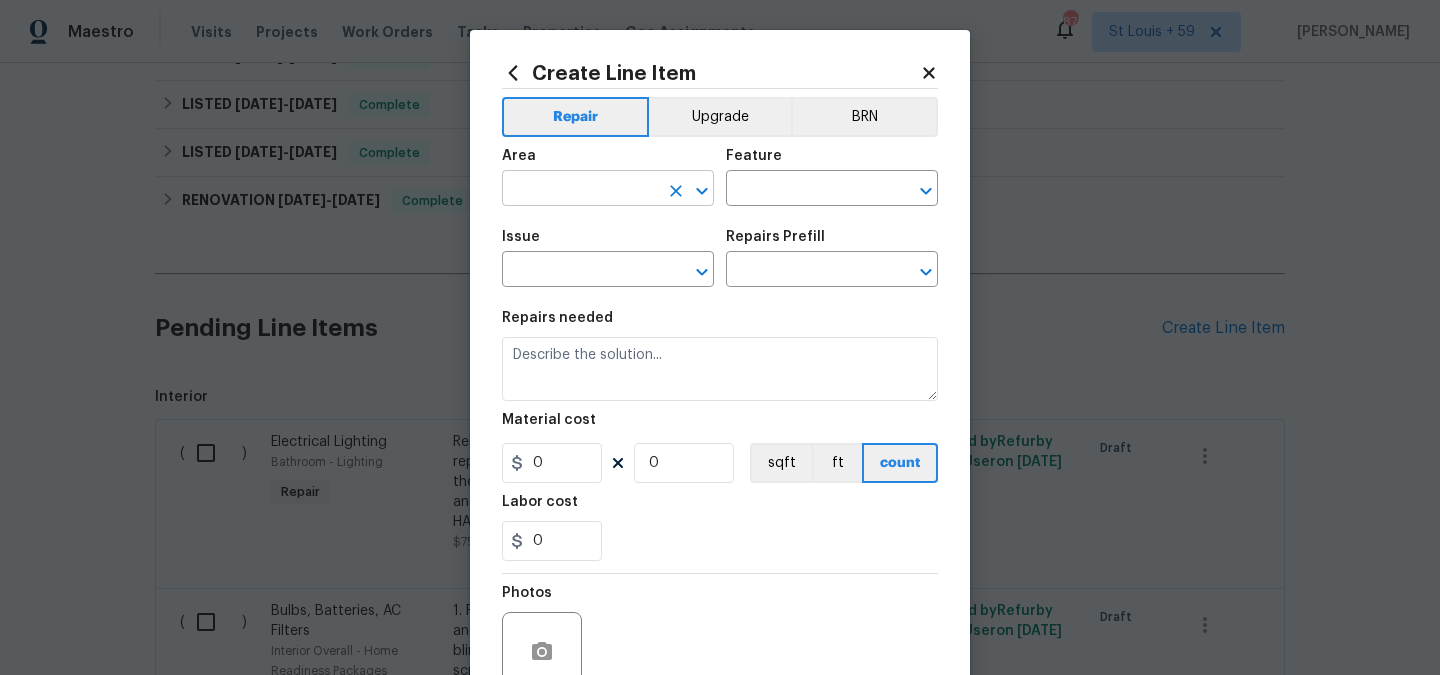 click at bounding box center [580, 190] 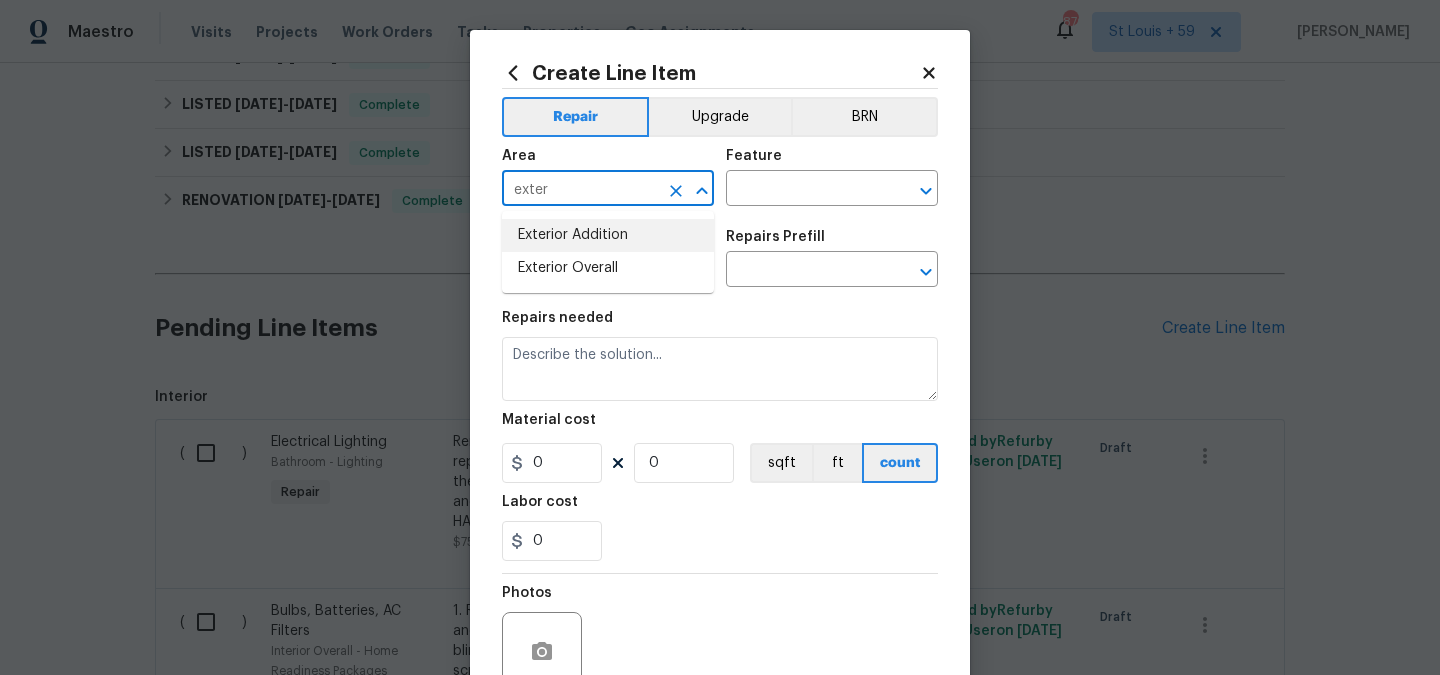 click on "Exterior Overall" at bounding box center (608, 268) 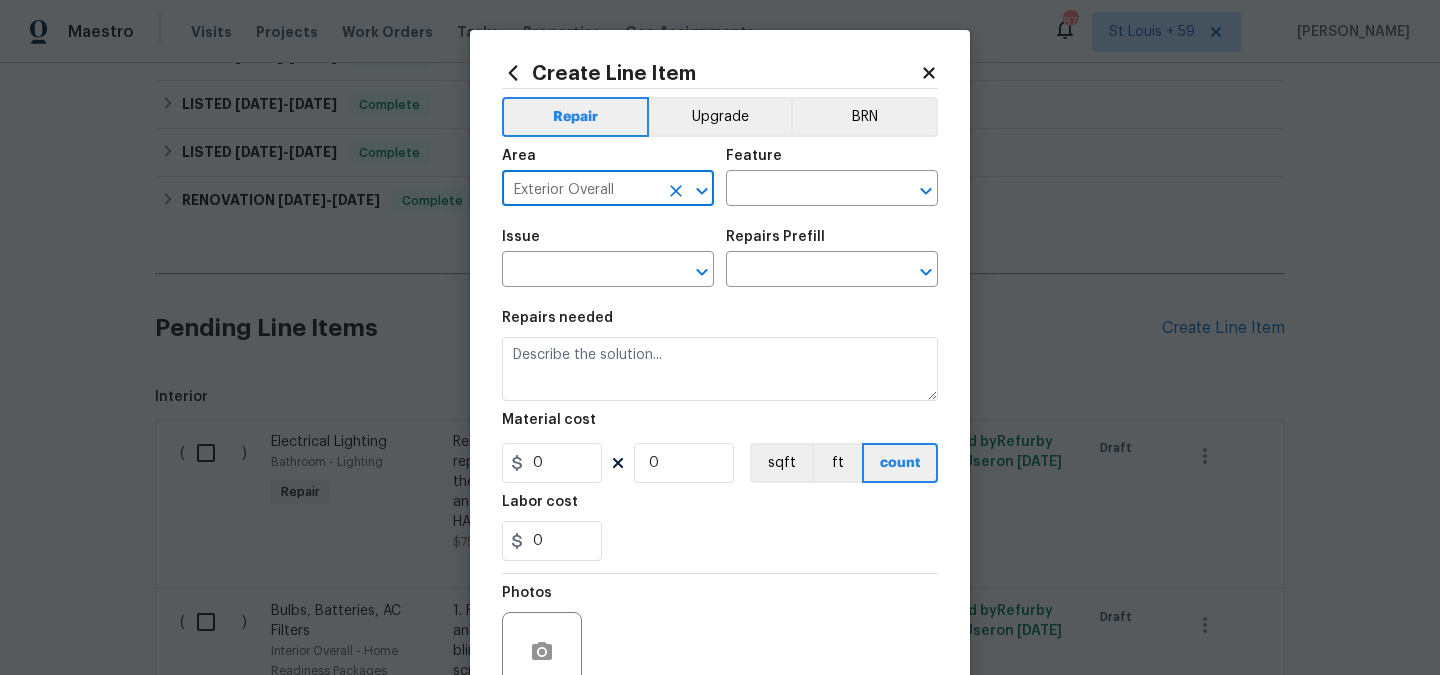 type on "Exterior Overall" 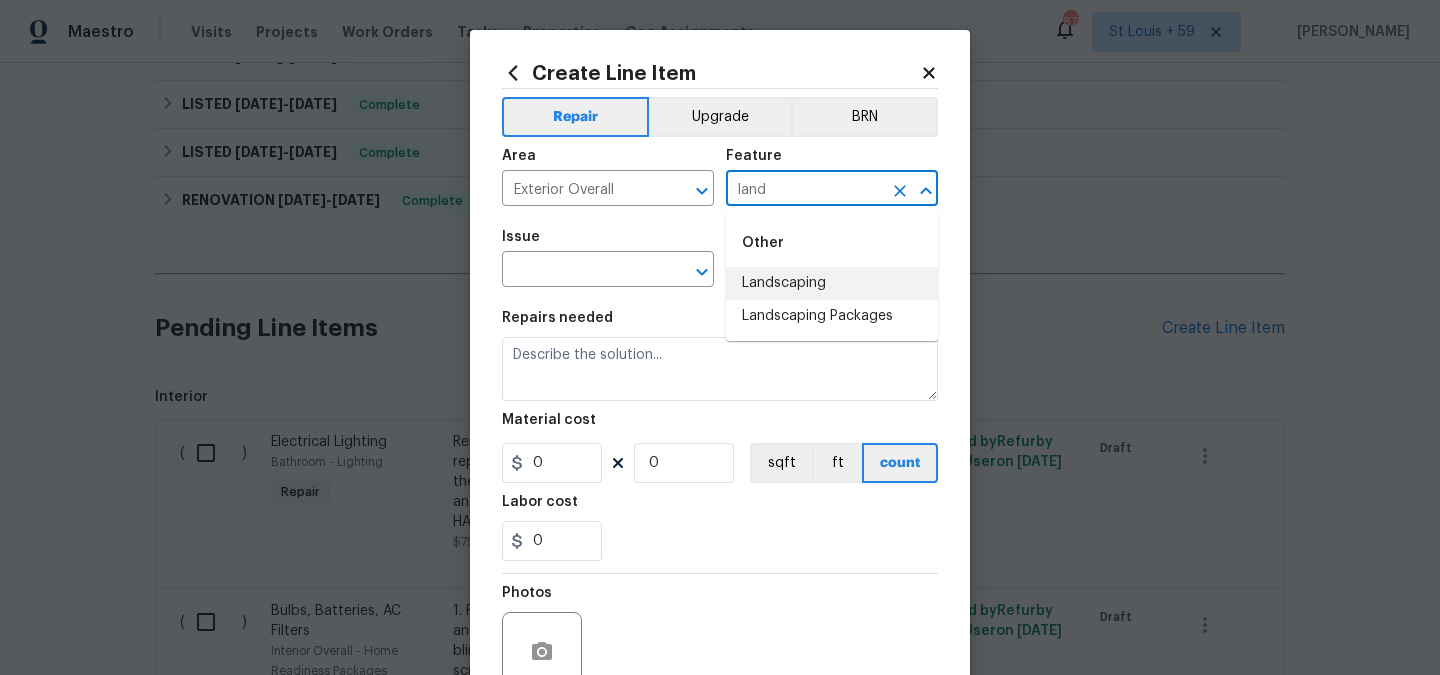 click on "Landscaping" at bounding box center (832, 283) 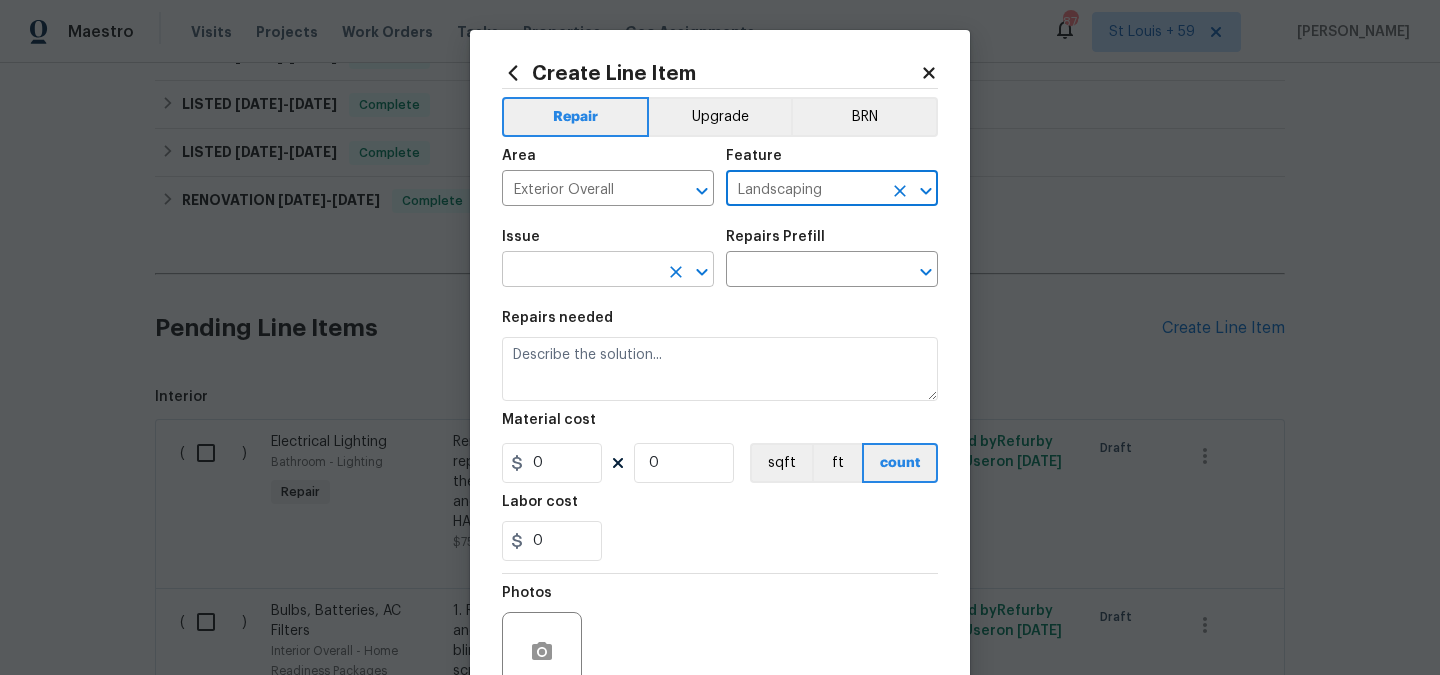 type on "Landscaping" 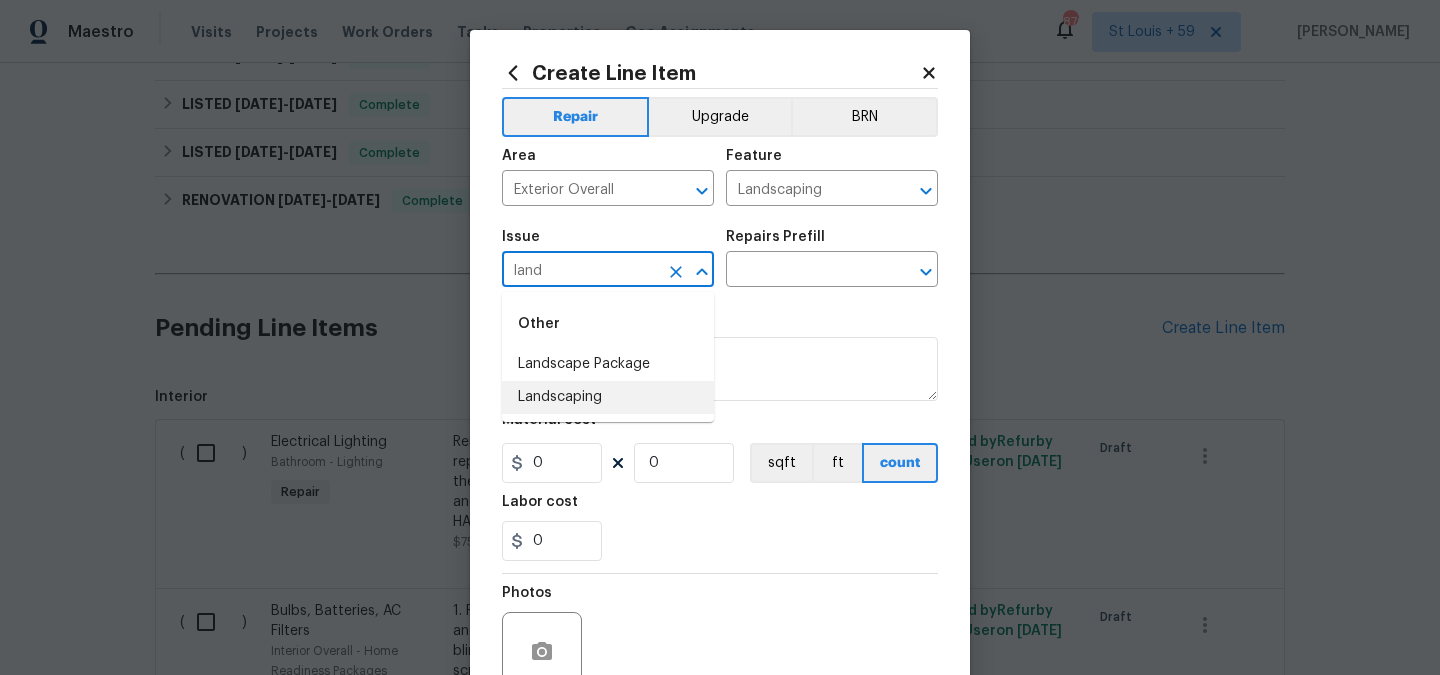 click on "Landscaping" at bounding box center [608, 397] 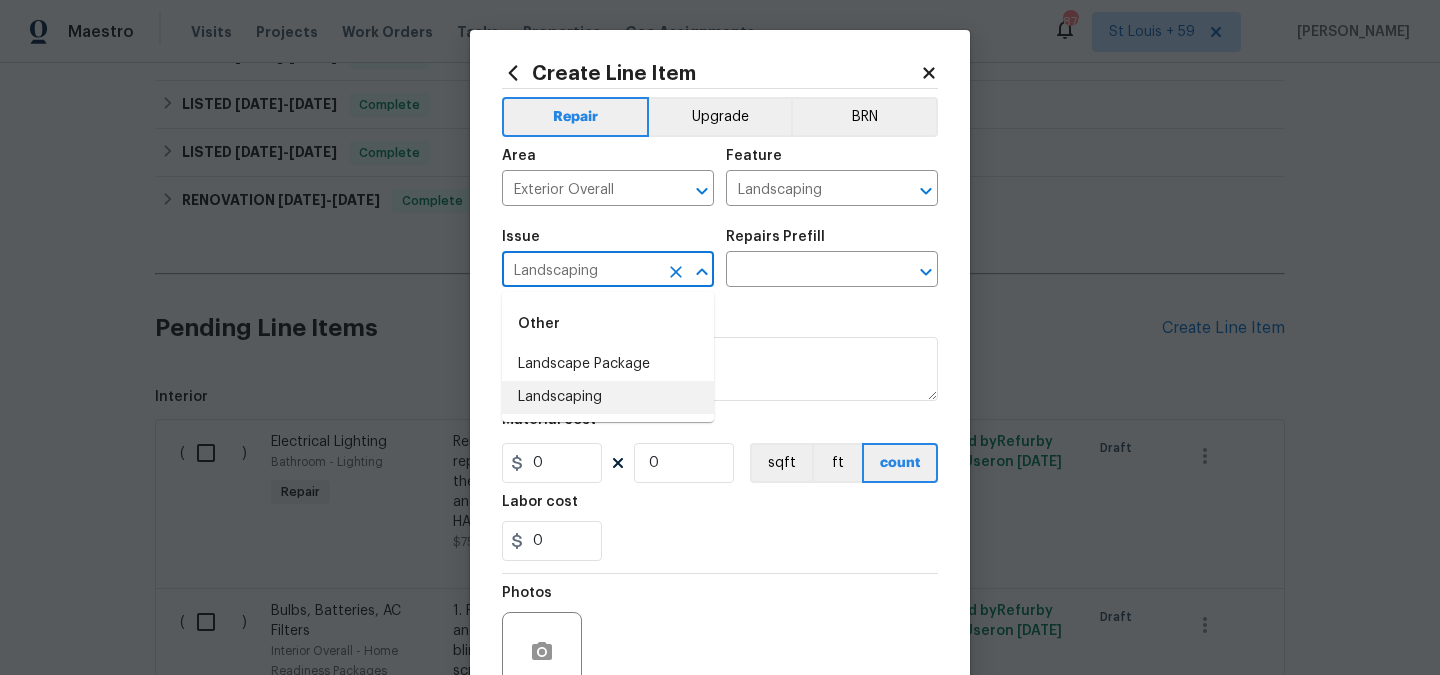 type on "Landscaping" 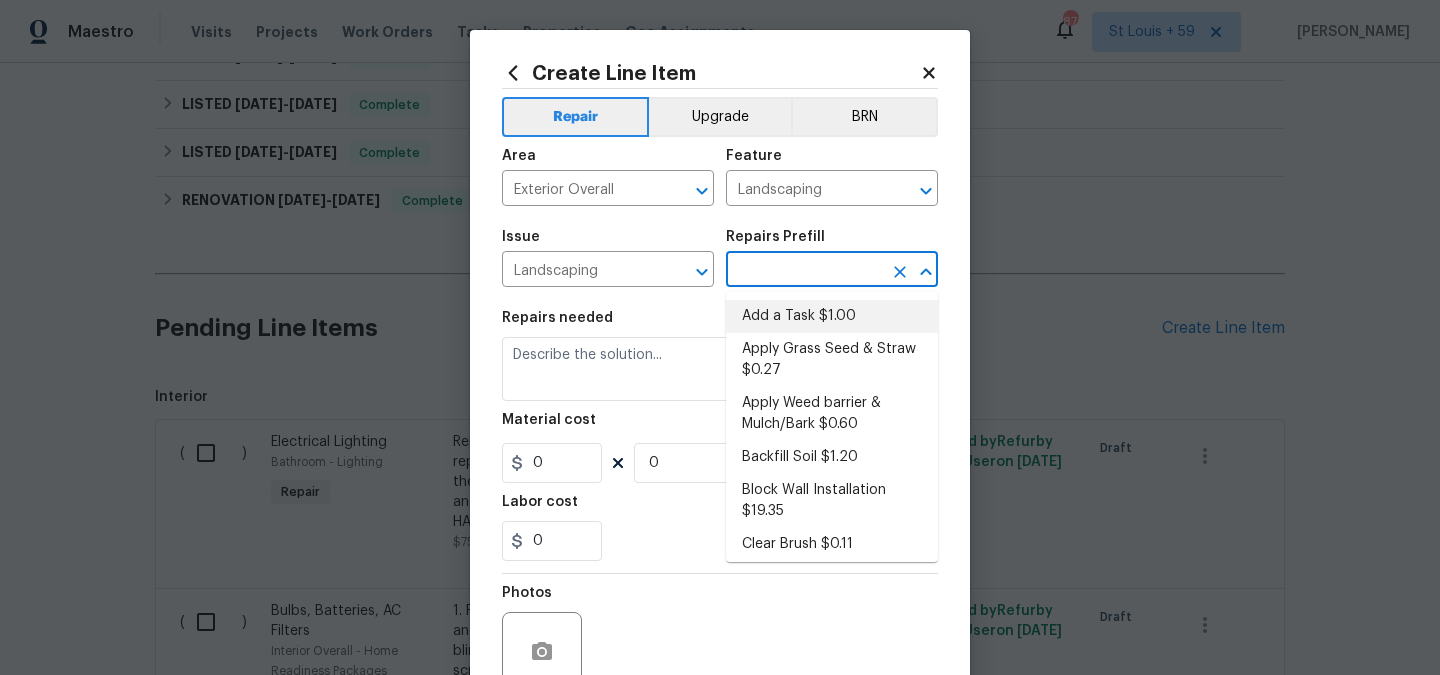 click on "Add a Task $1.00" at bounding box center (832, 316) 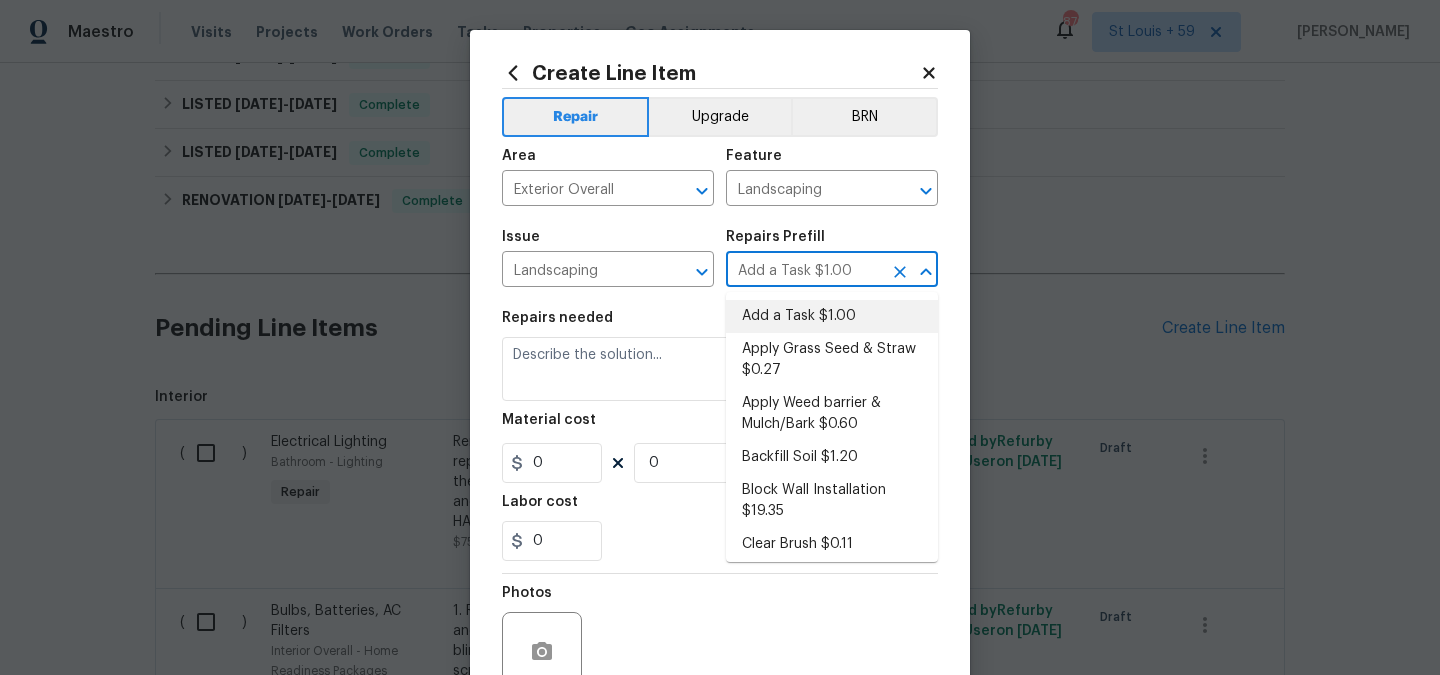 type on "HPM to detail" 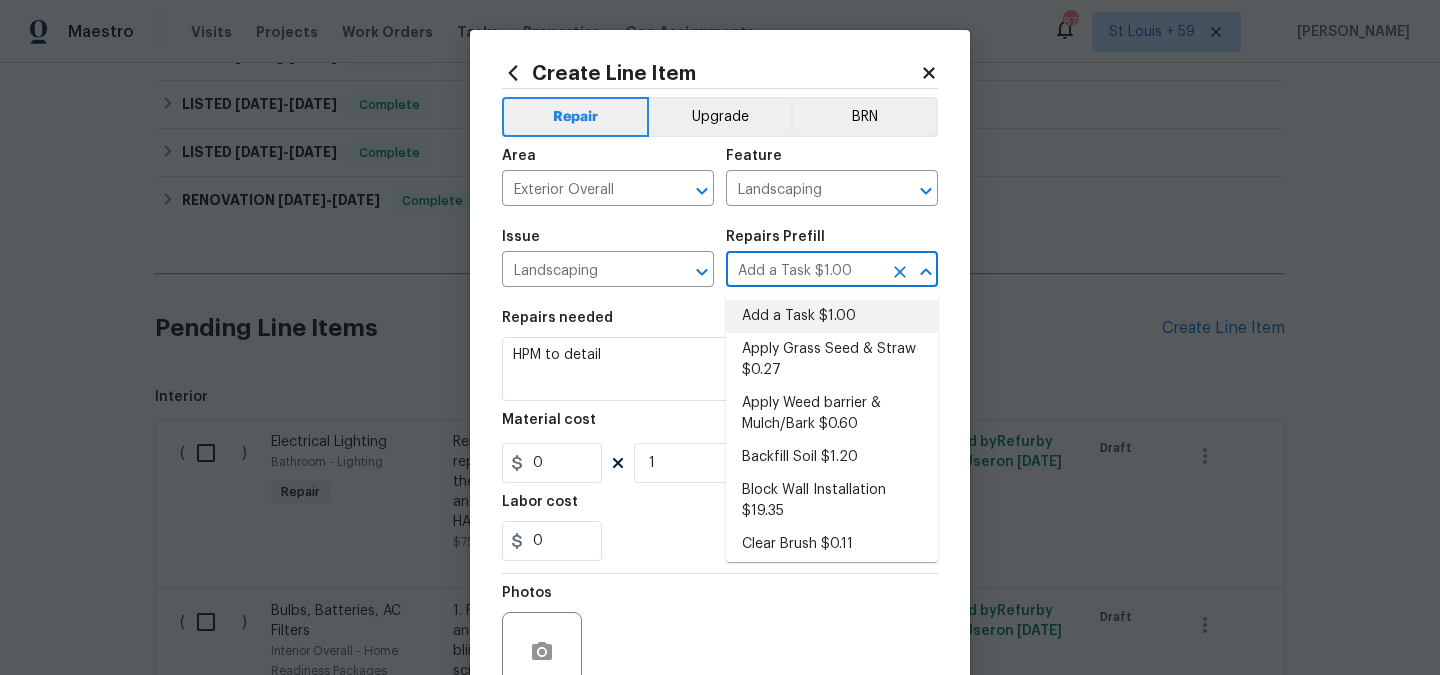 type on "1" 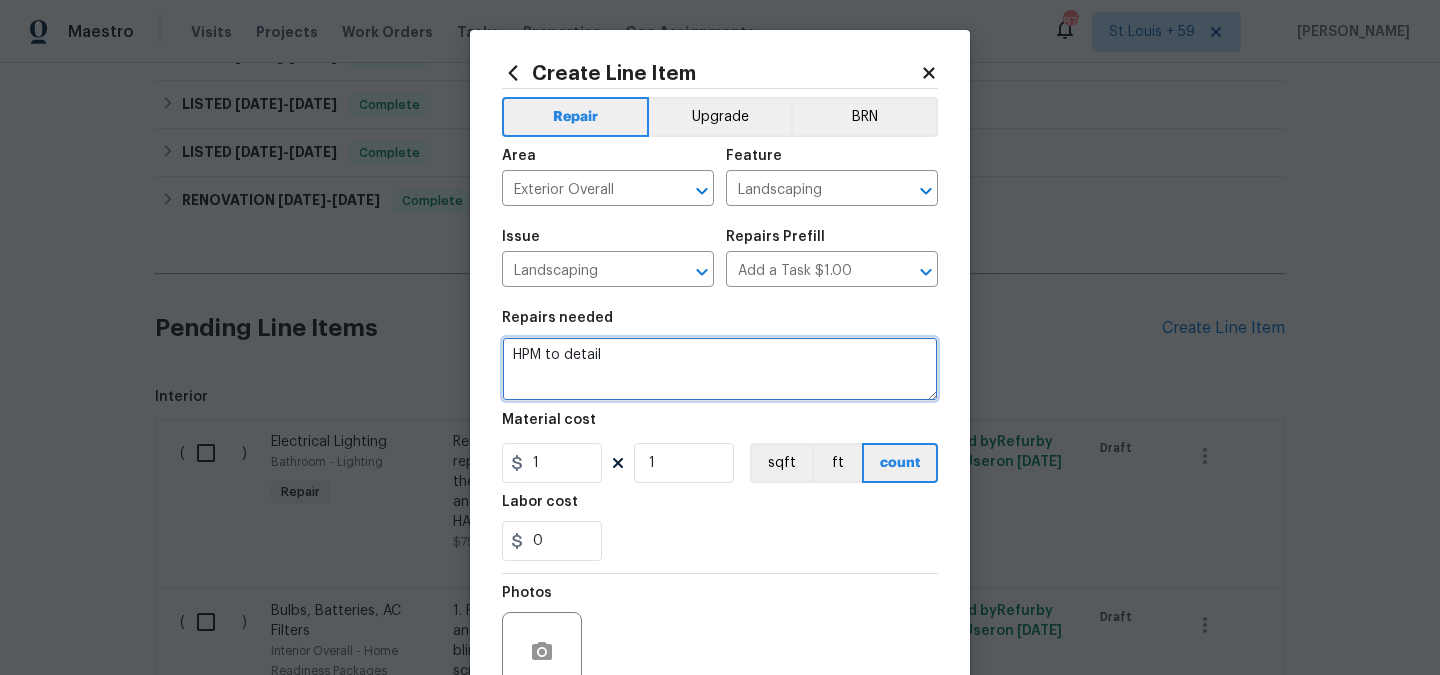 click on "HPM to detail" at bounding box center [720, 369] 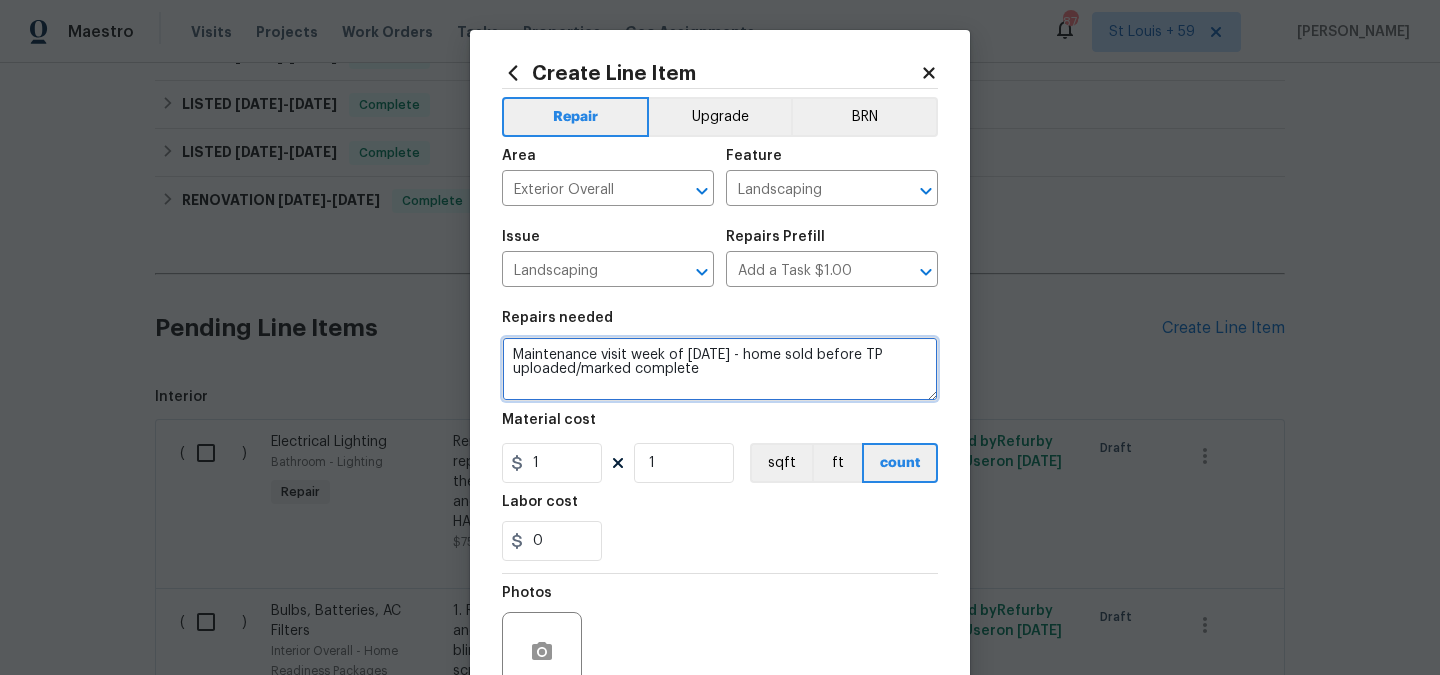 type on "Maintenance visit week of [DATE] - home sold before TP uploaded/marked complete" 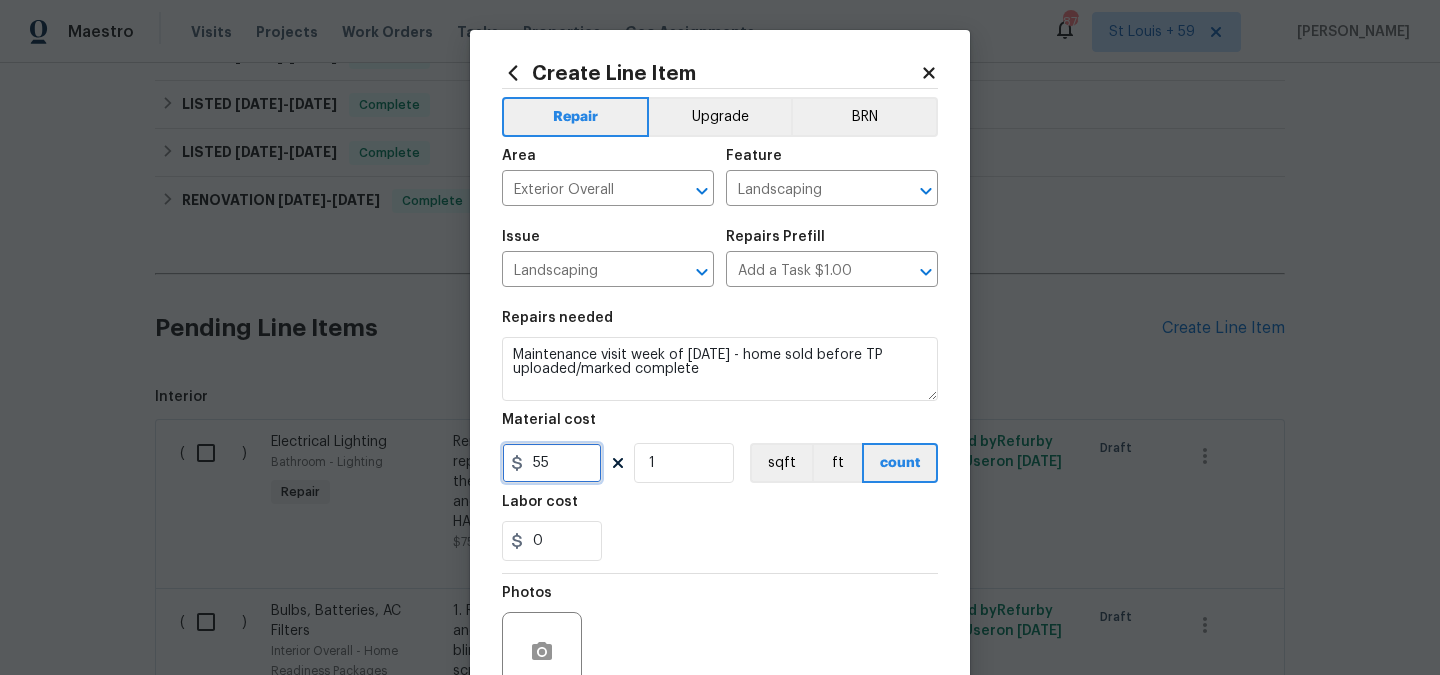 type on "55" 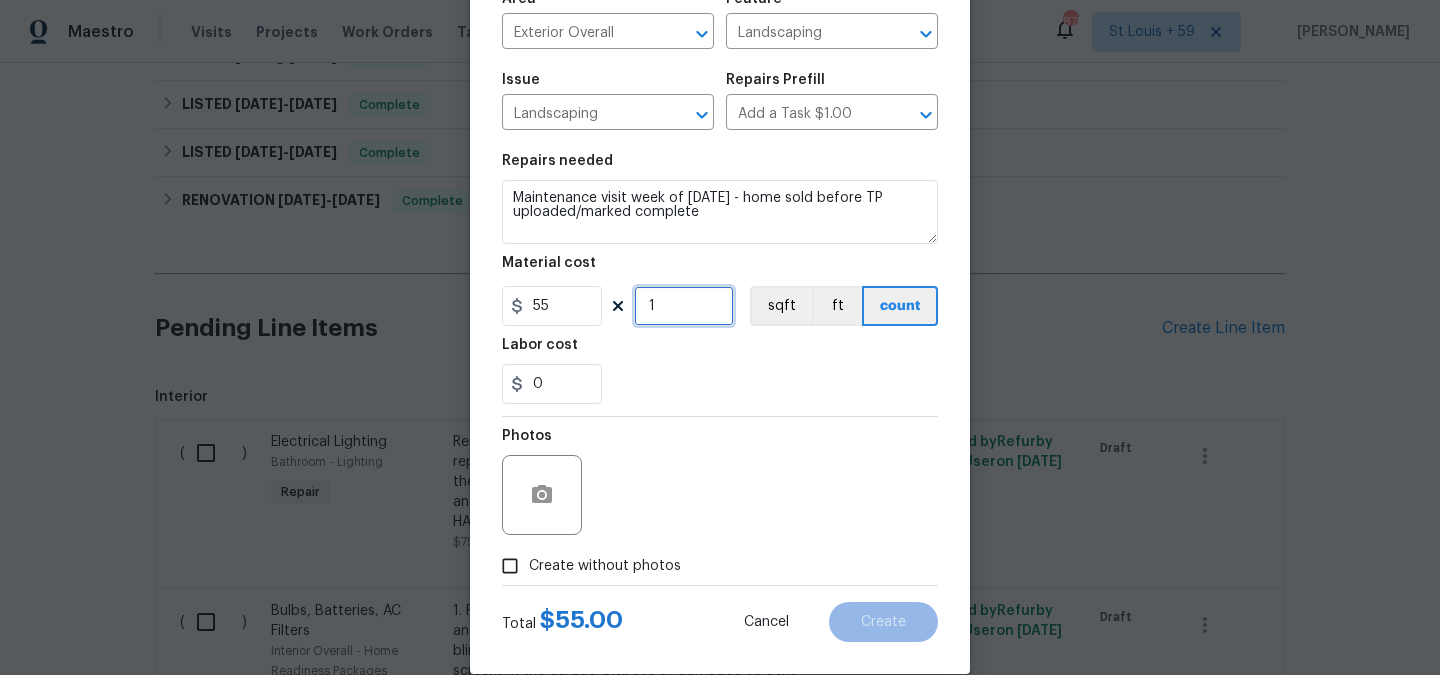 scroll, scrollTop: 187, scrollLeft: 0, axis: vertical 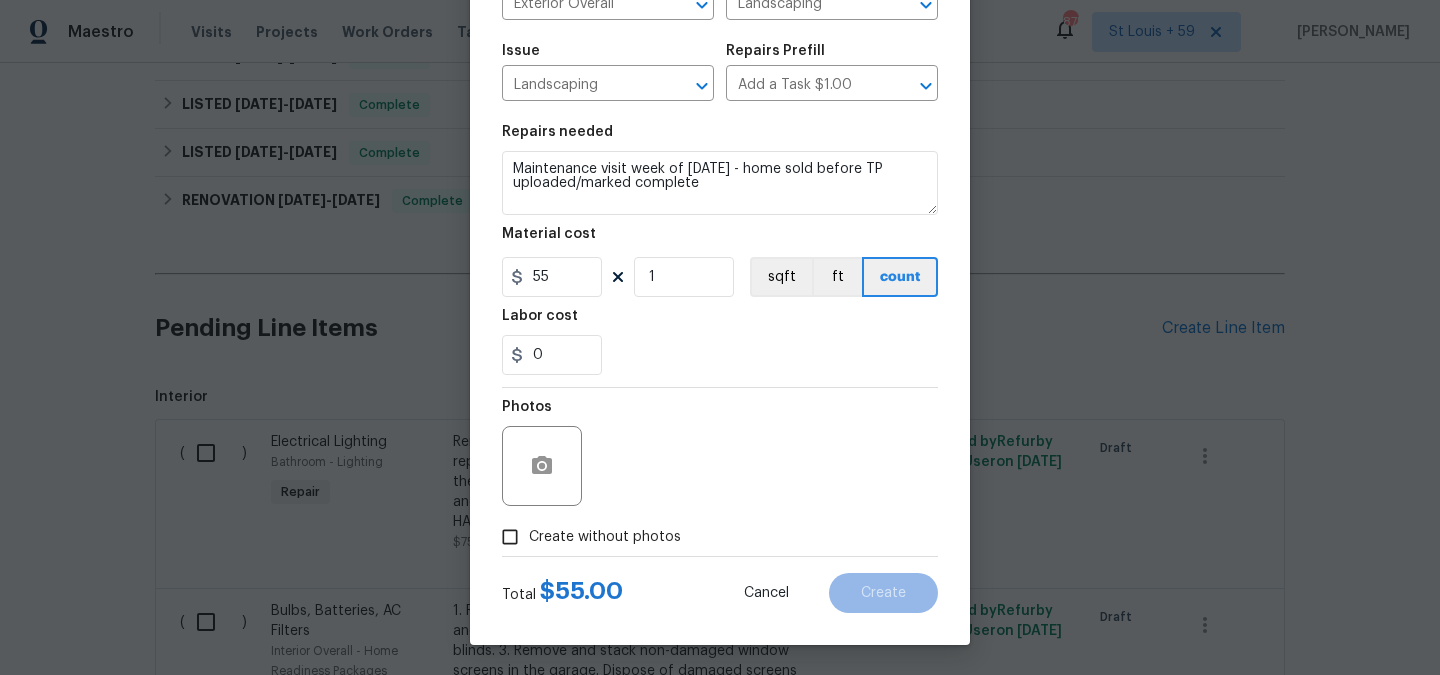 click on "Create without photos" at bounding box center (605, 537) 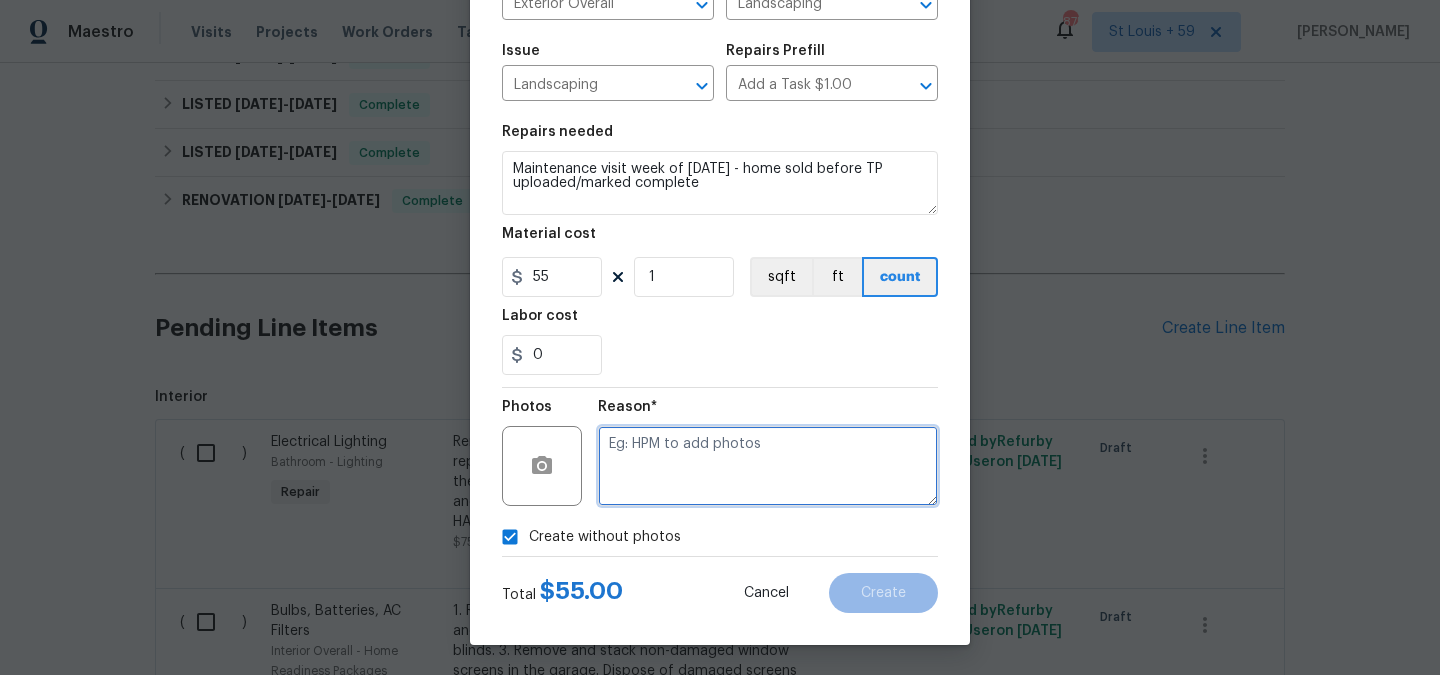 click at bounding box center (768, 466) 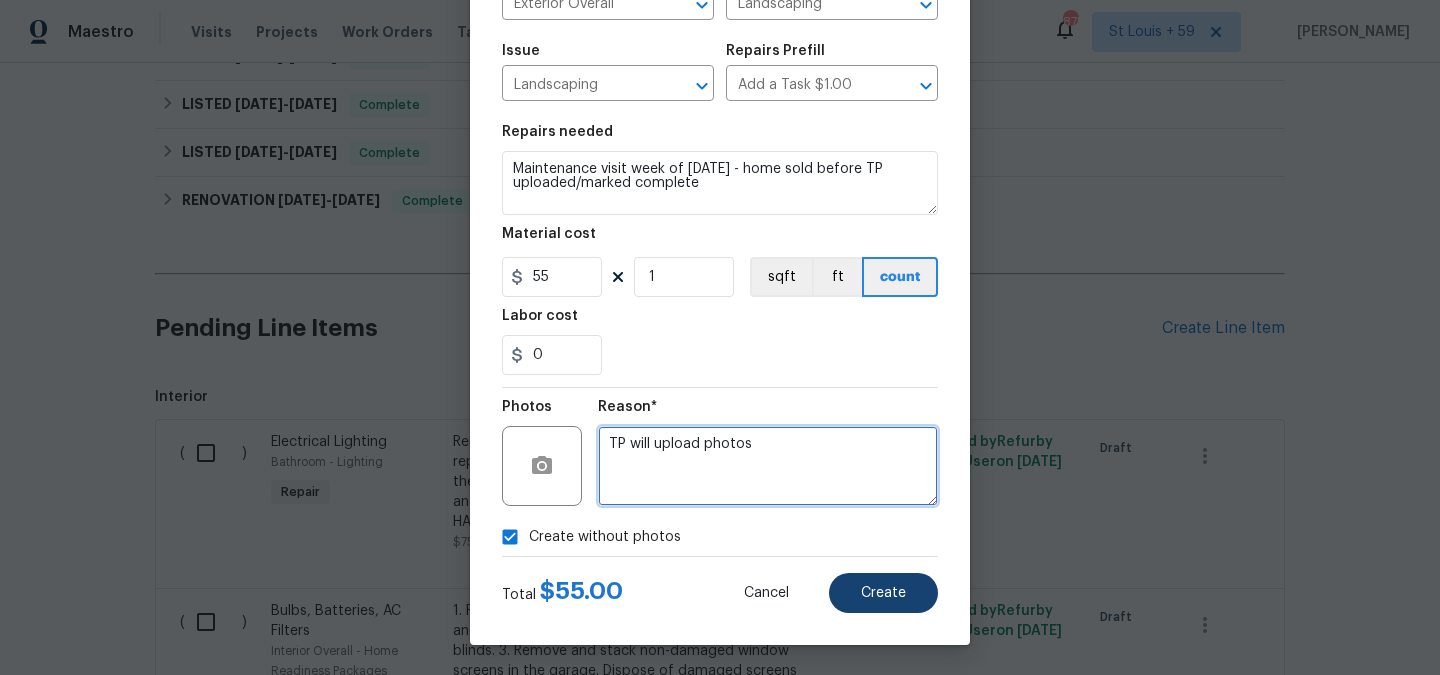 type on "TP will upload photos" 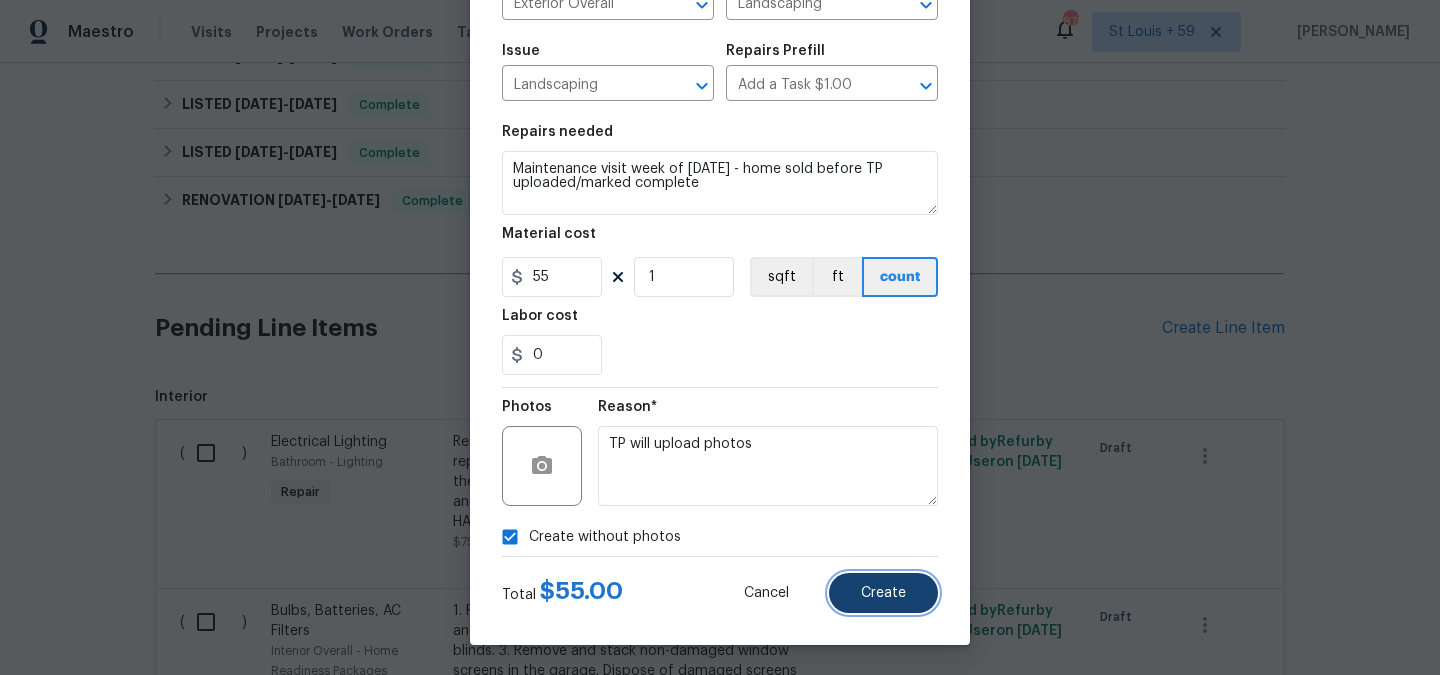 click on "Create" at bounding box center (883, 593) 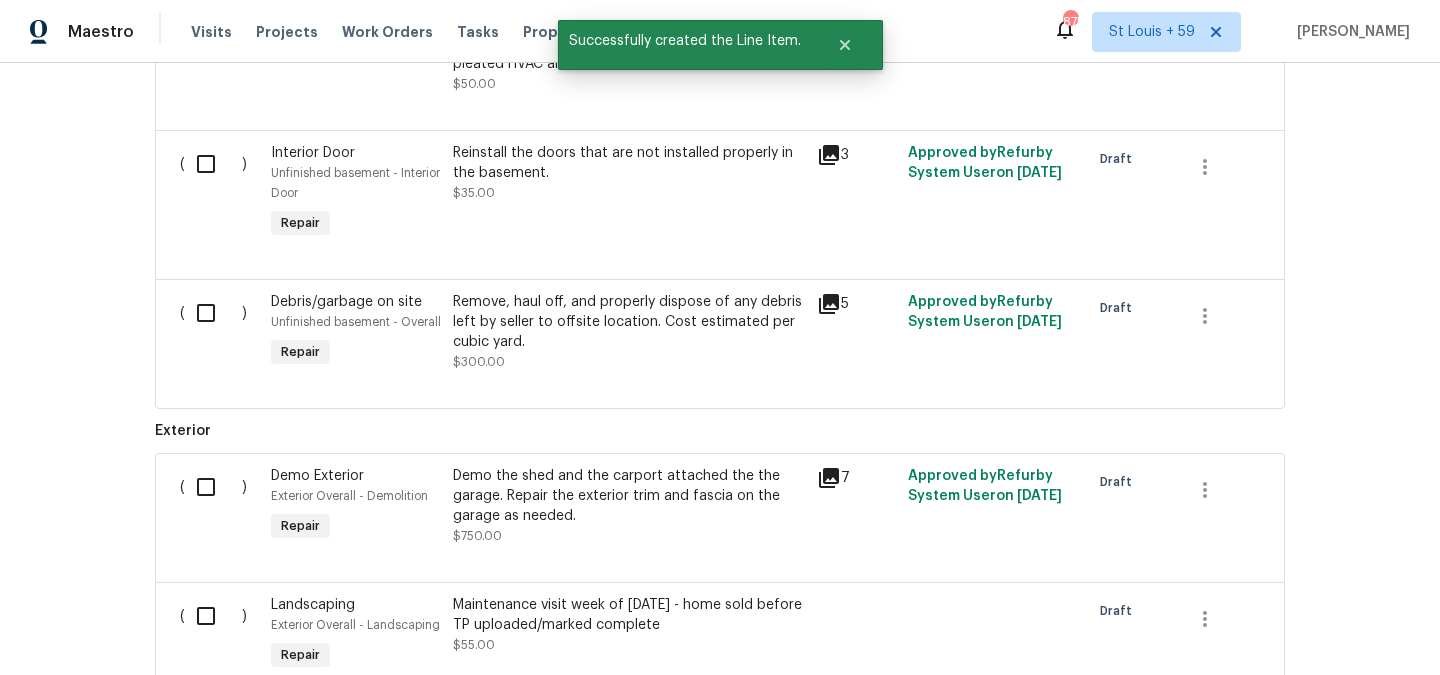 scroll, scrollTop: 1796, scrollLeft: 0, axis: vertical 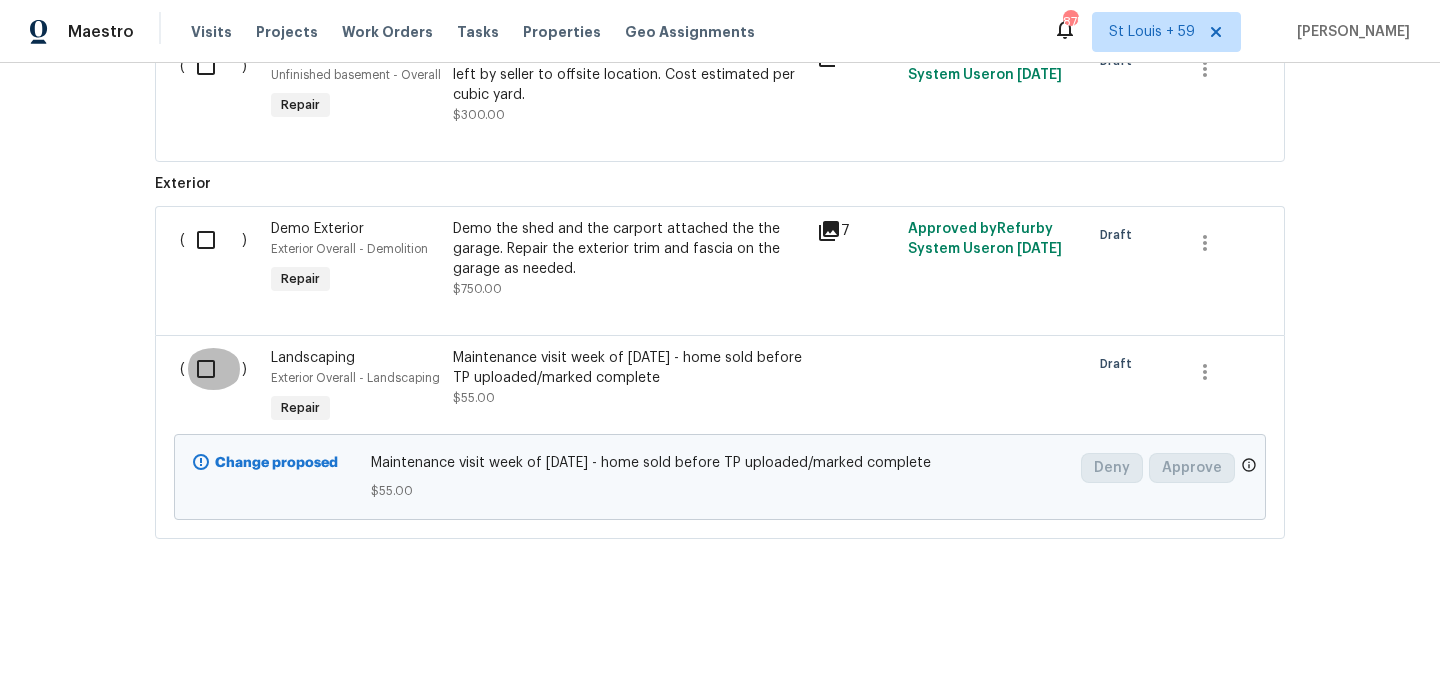 click at bounding box center (213, 369) 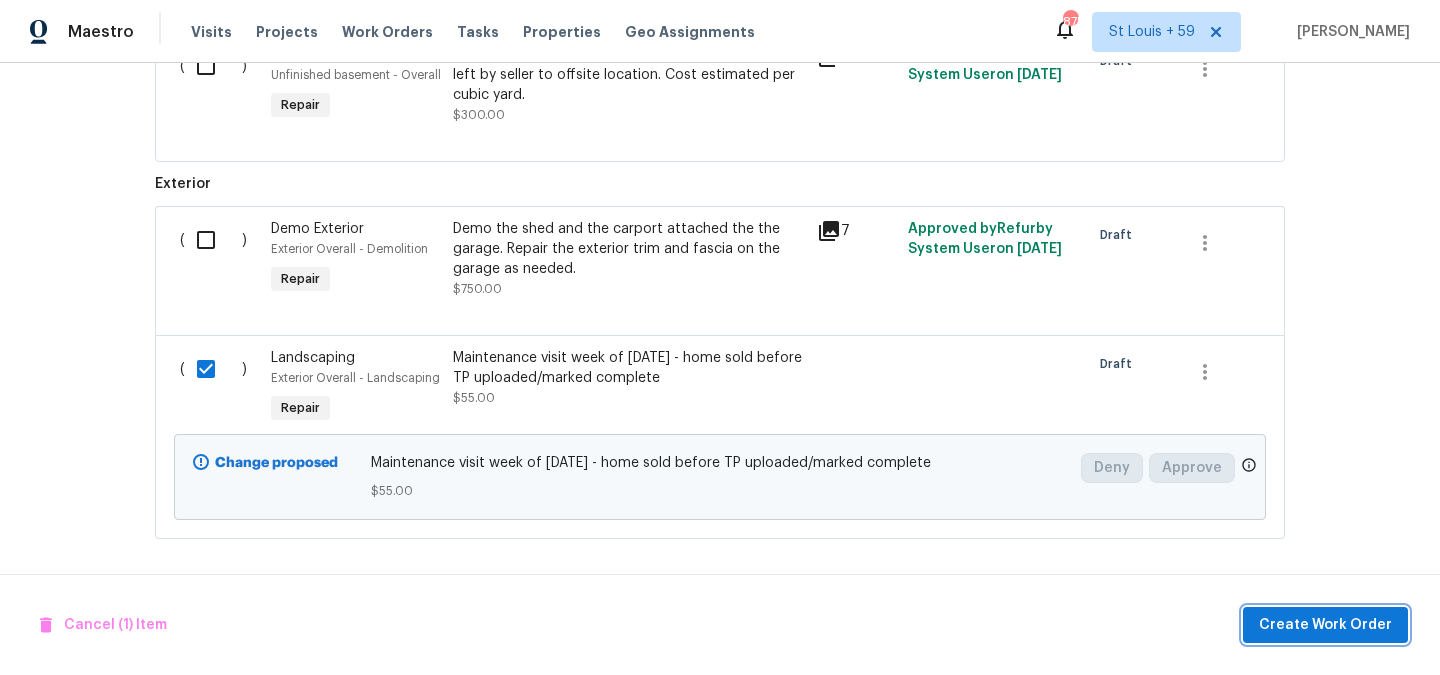 click on "Create Work Order" at bounding box center [1325, 625] 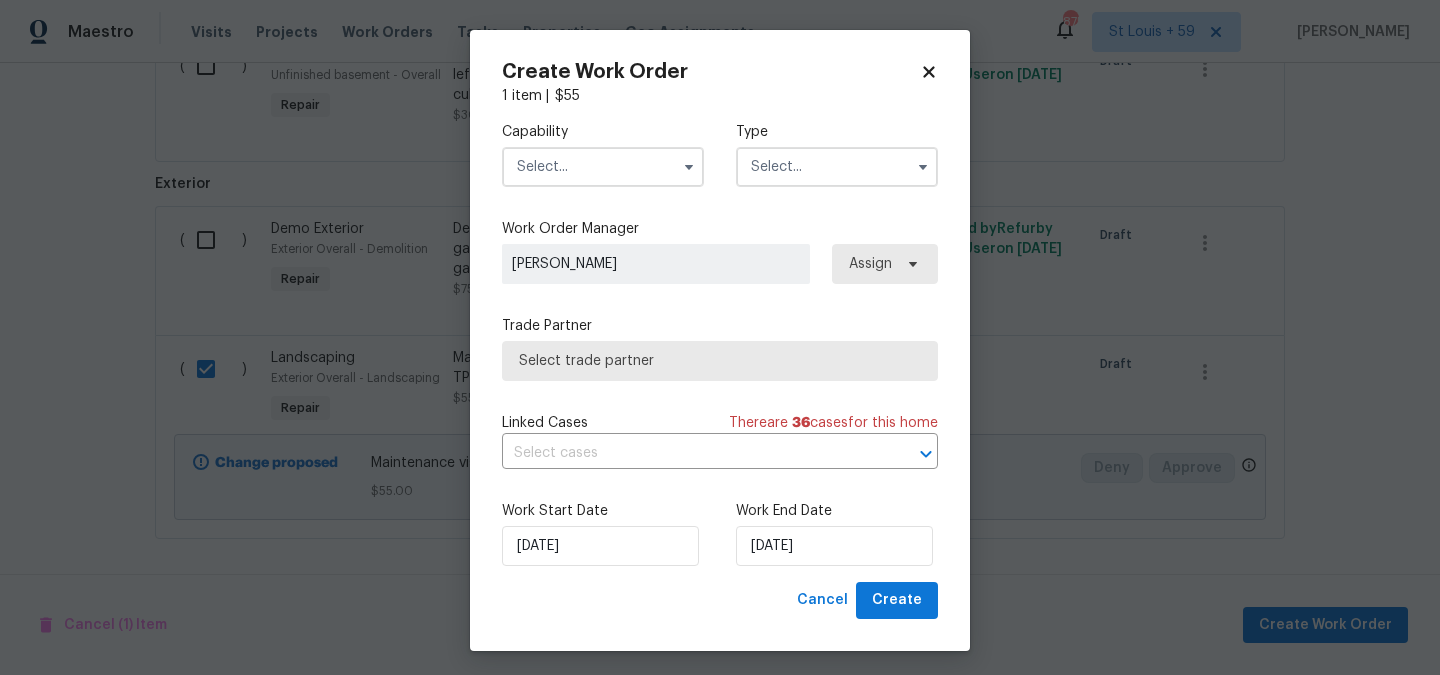click at bounding box center (603, 167) 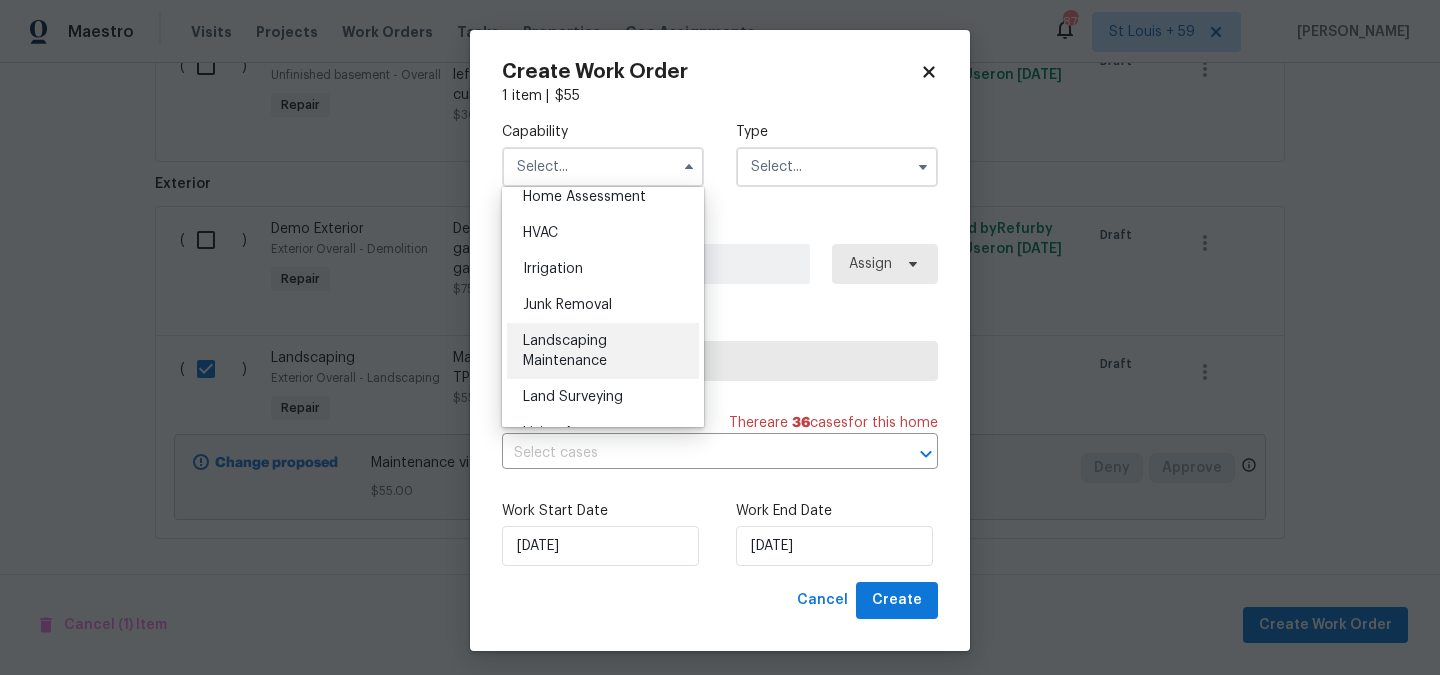 scroll, scrollTop: 1209, scrollLeft: 0, axis: vertical 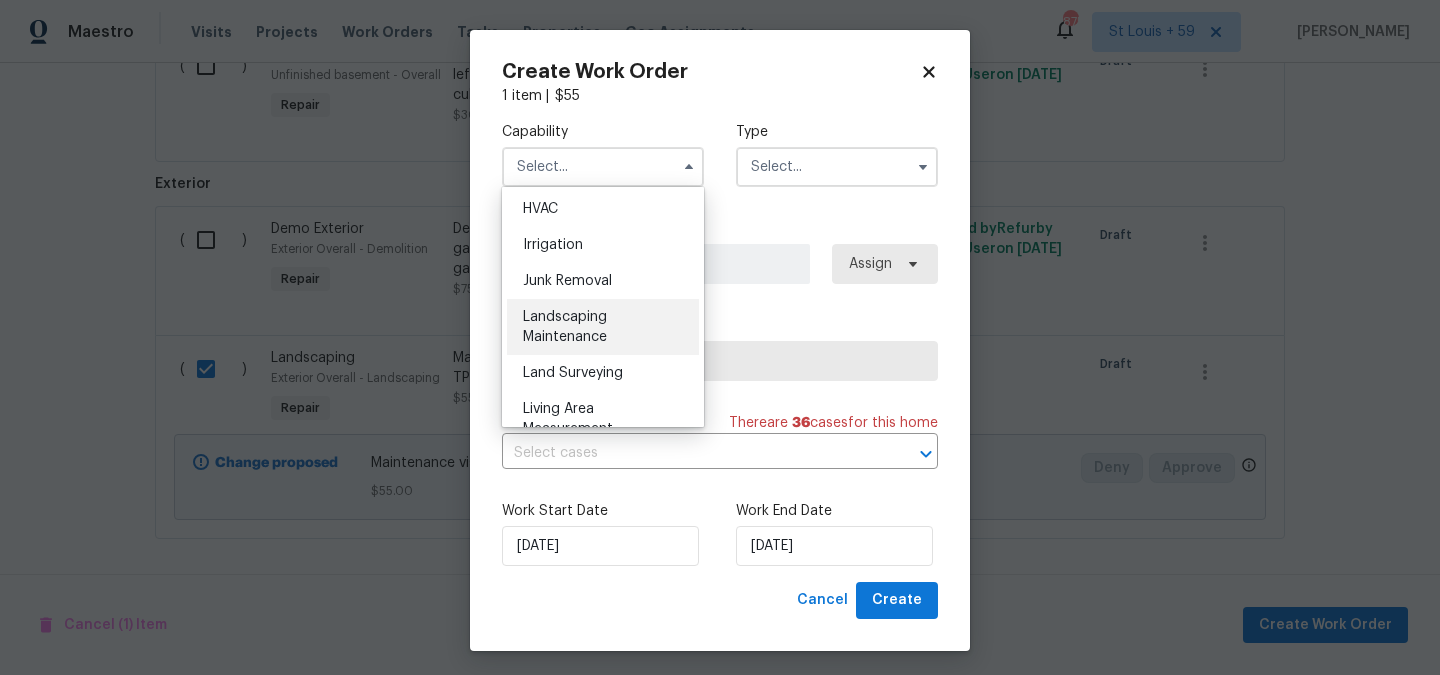 click on "Landscaping Maintenance" at bounding box center [565, 327] 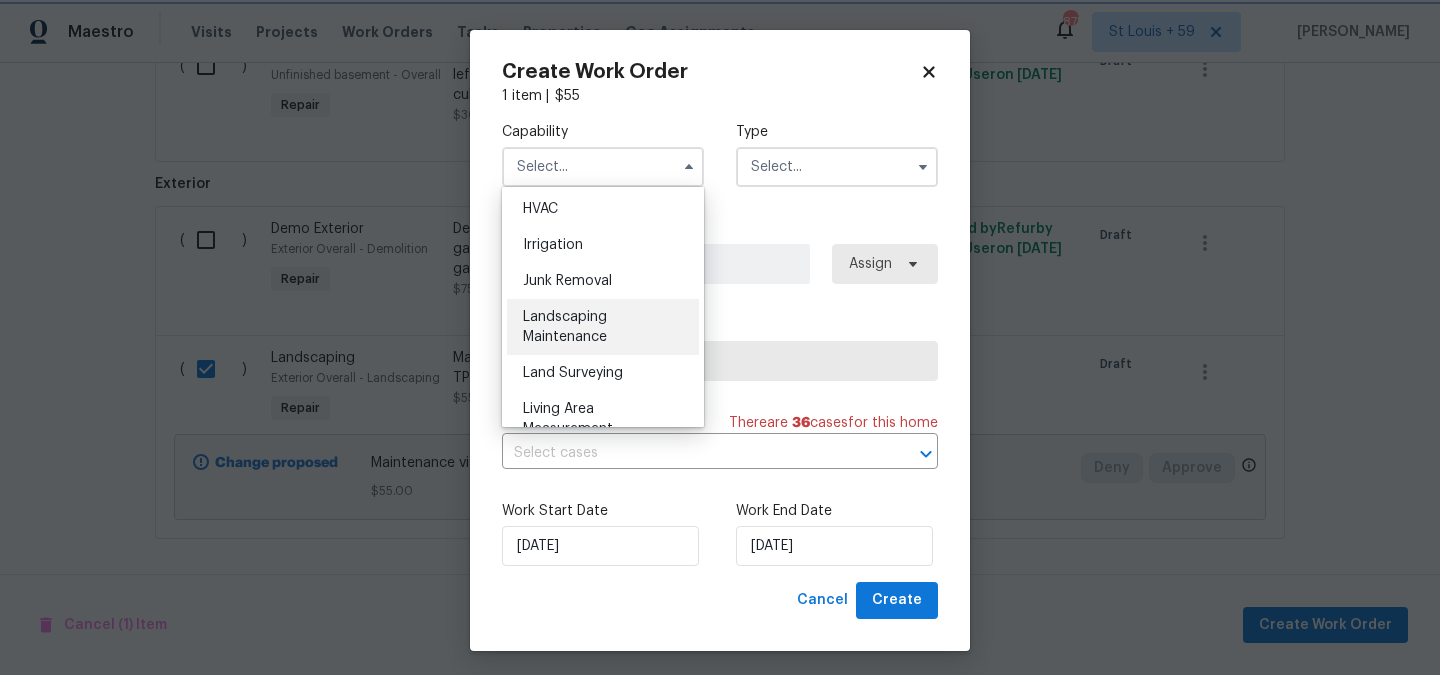 type on "Landscaping Maintenance" 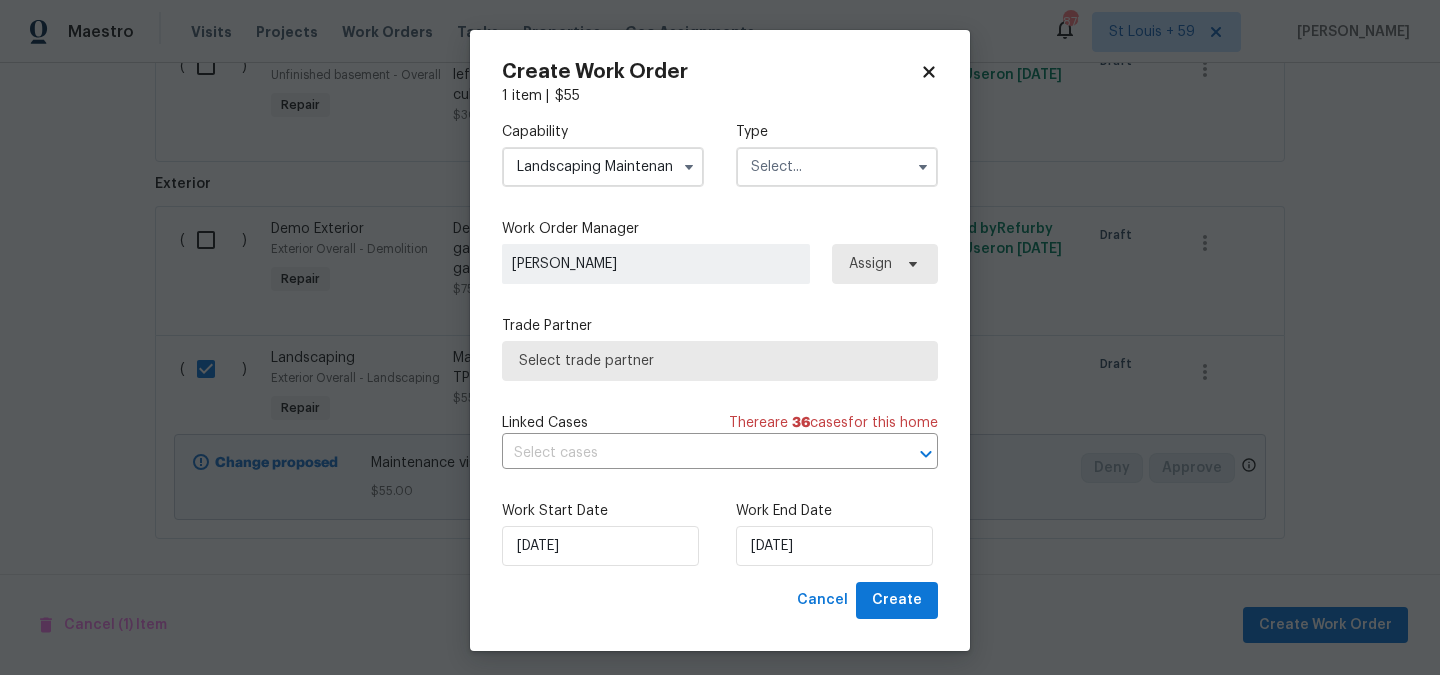 click at bounding box center [837, 167] 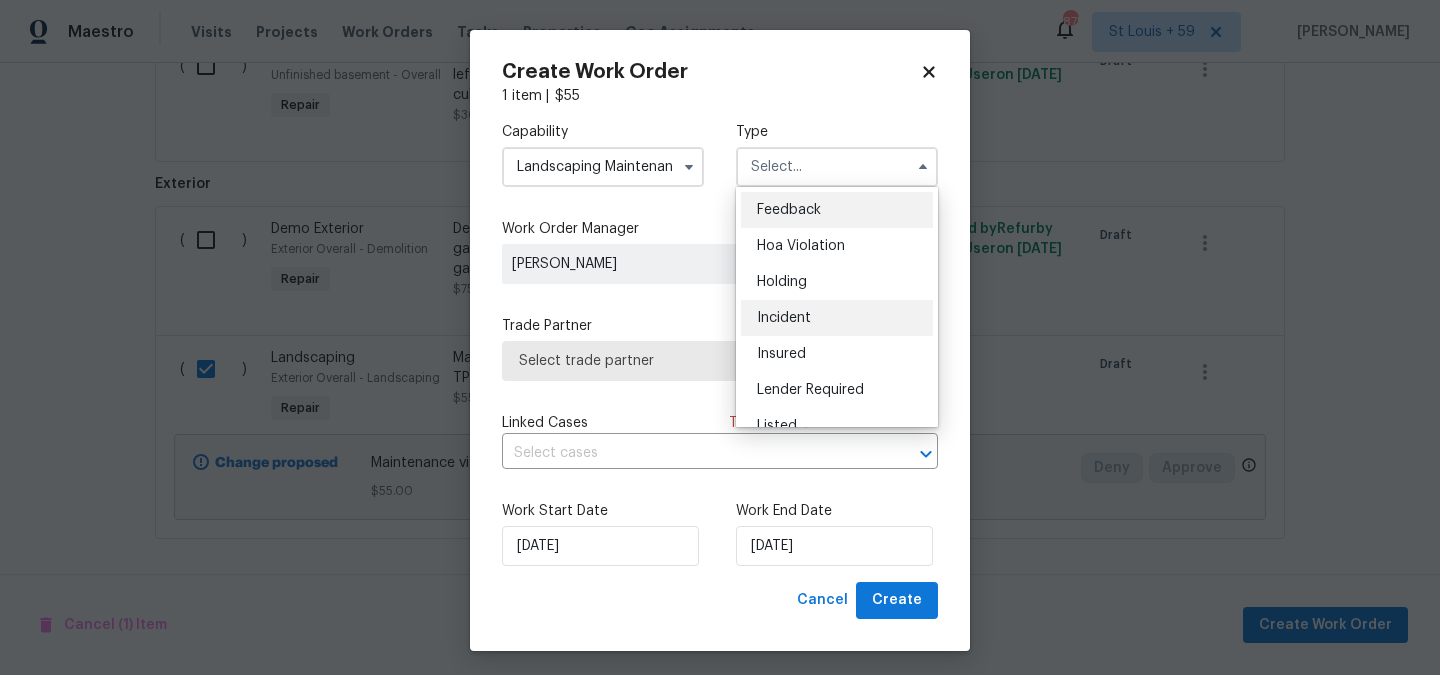 scroll, scrollTop: 454, scrollLeft: 0, axis: vertical 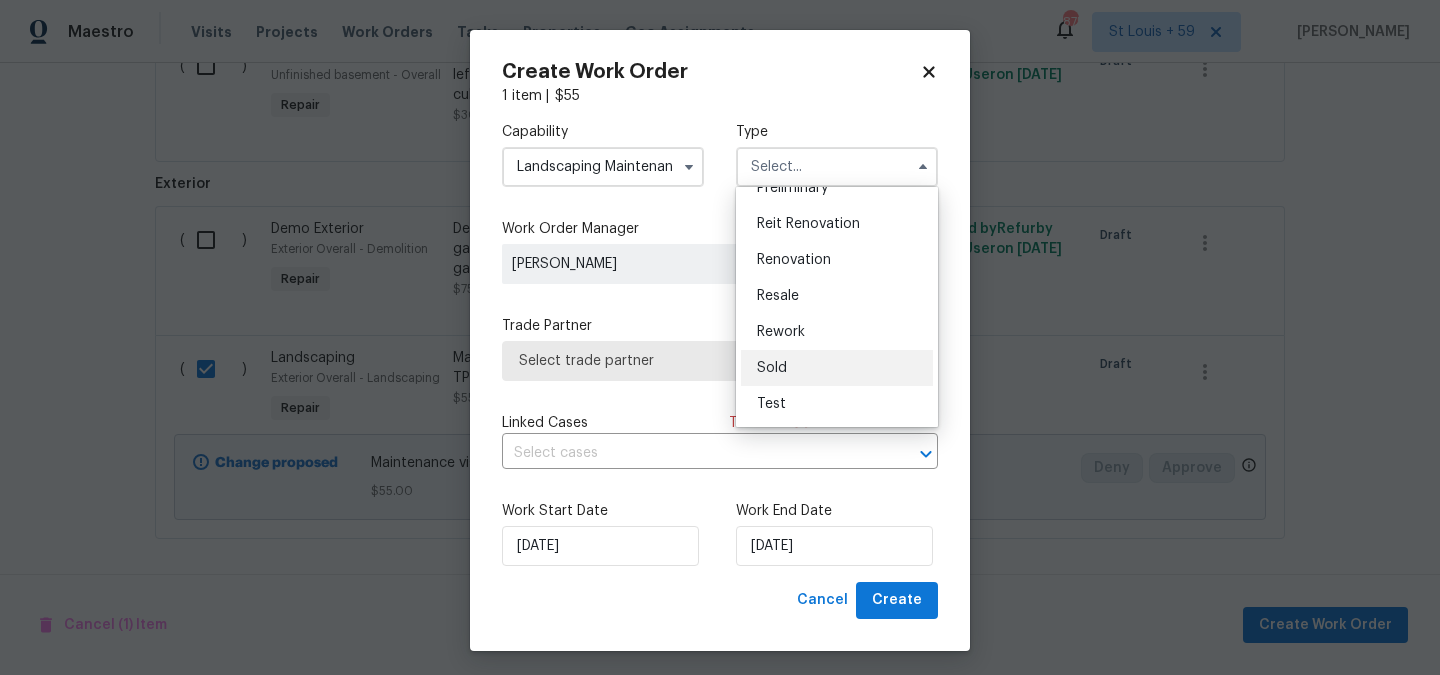 click on "Sold" at bounding box center (837, 368) 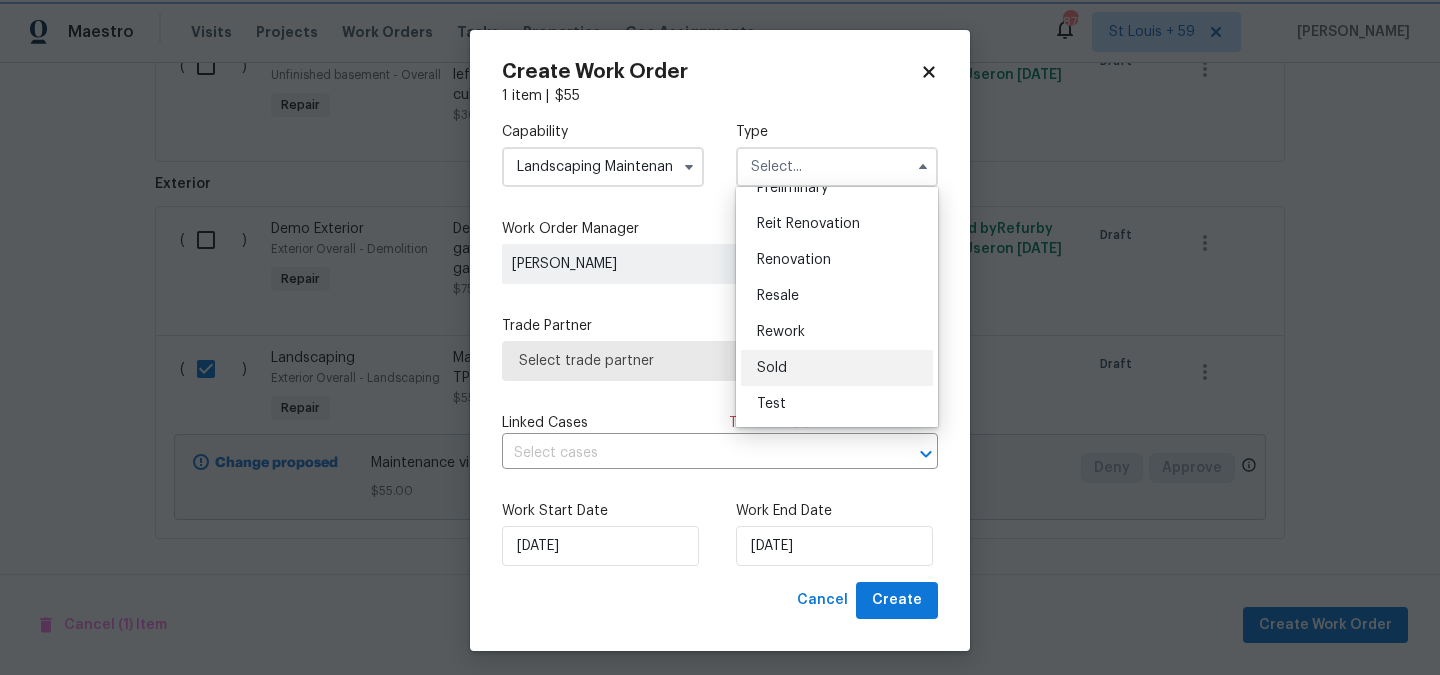 type on "Sold" 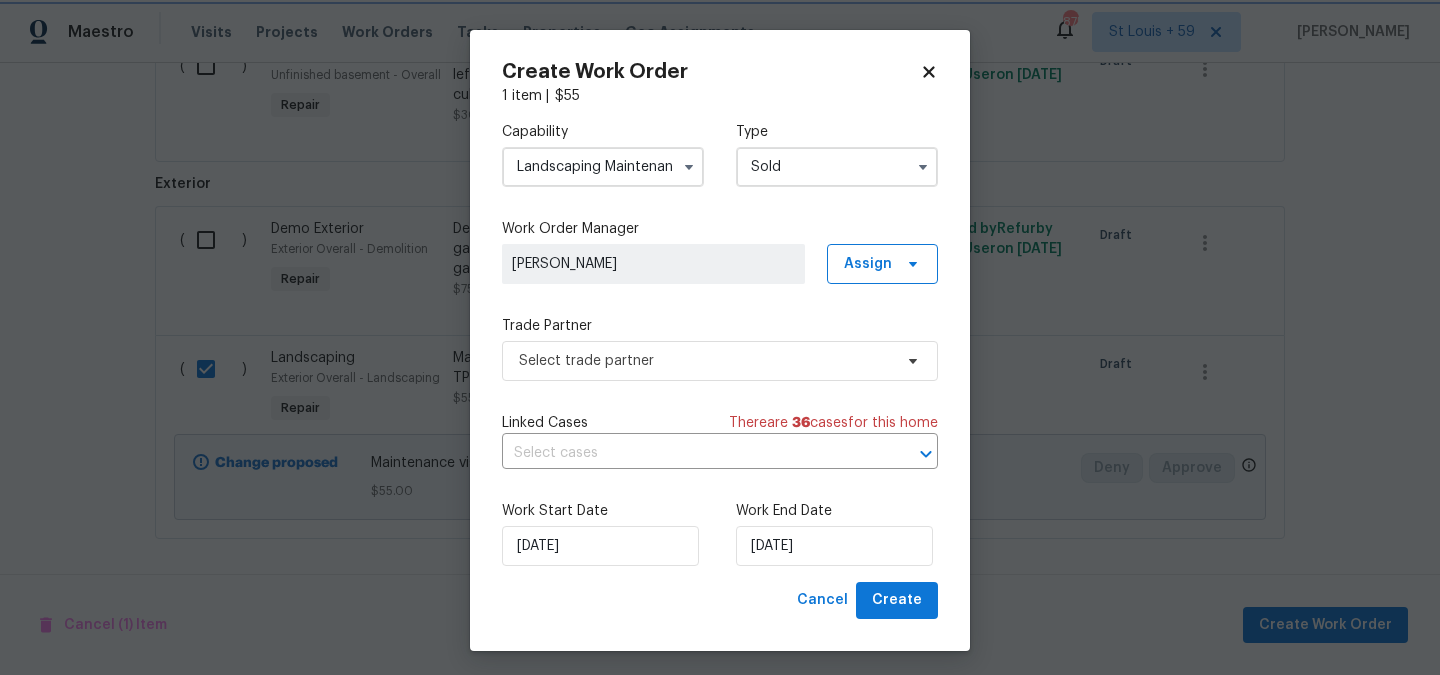scroll, scrollTop: 0, scrollLeft: 0, axis: both 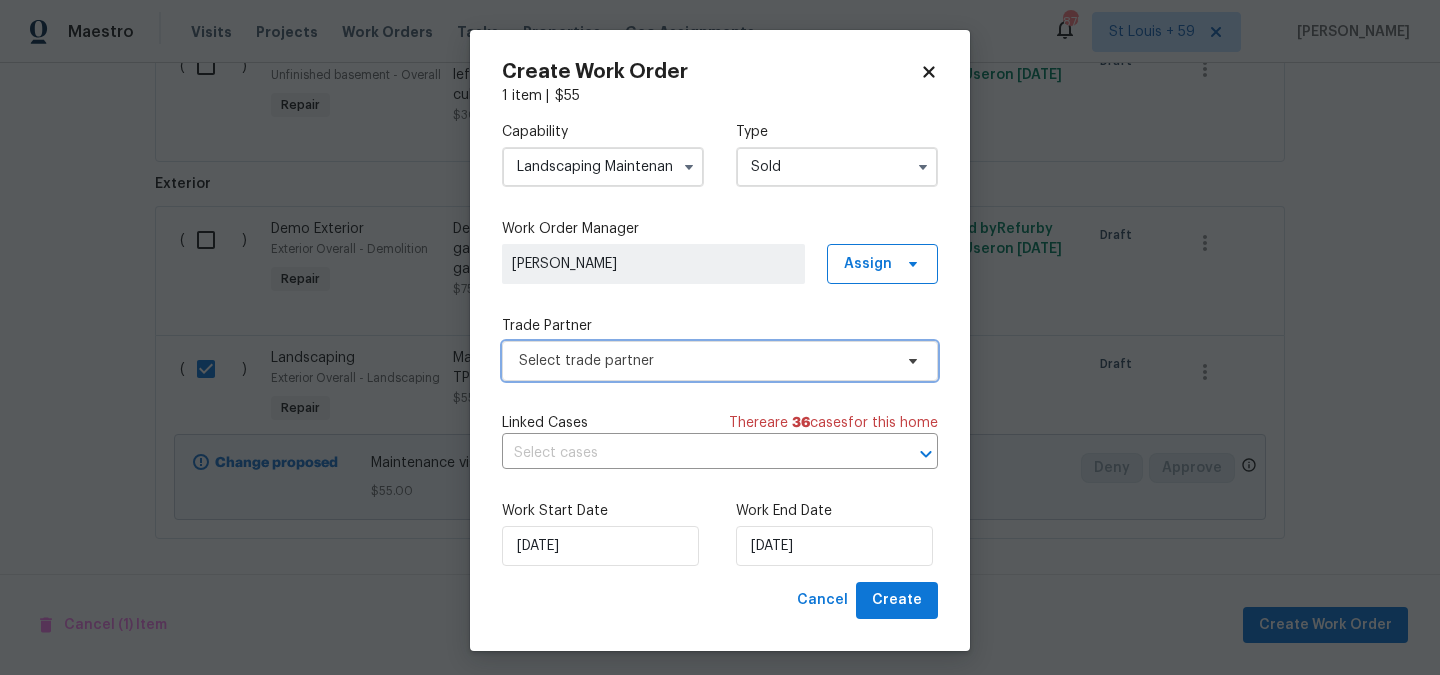 click on "Select trade partner" at bounding box center (705, 361) 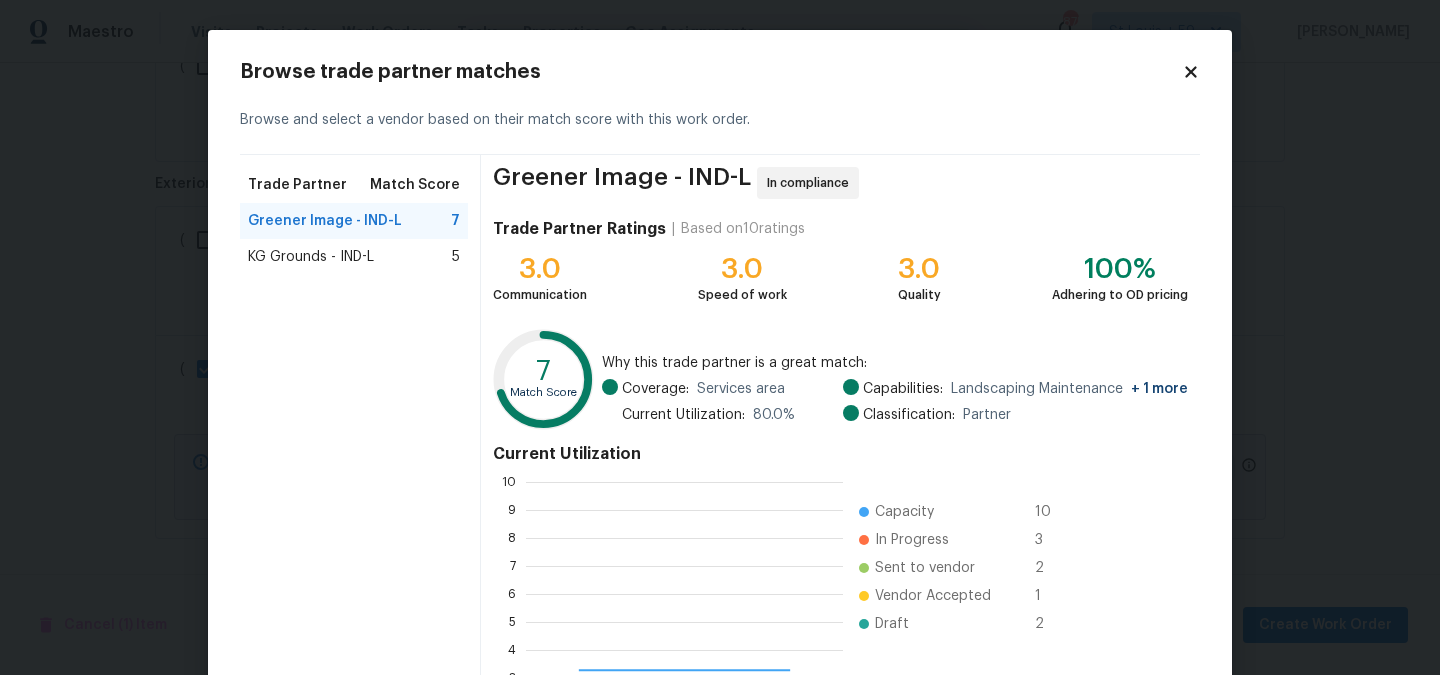 scroll, scrollTop: 2, scrollLeft: 2, axis: both 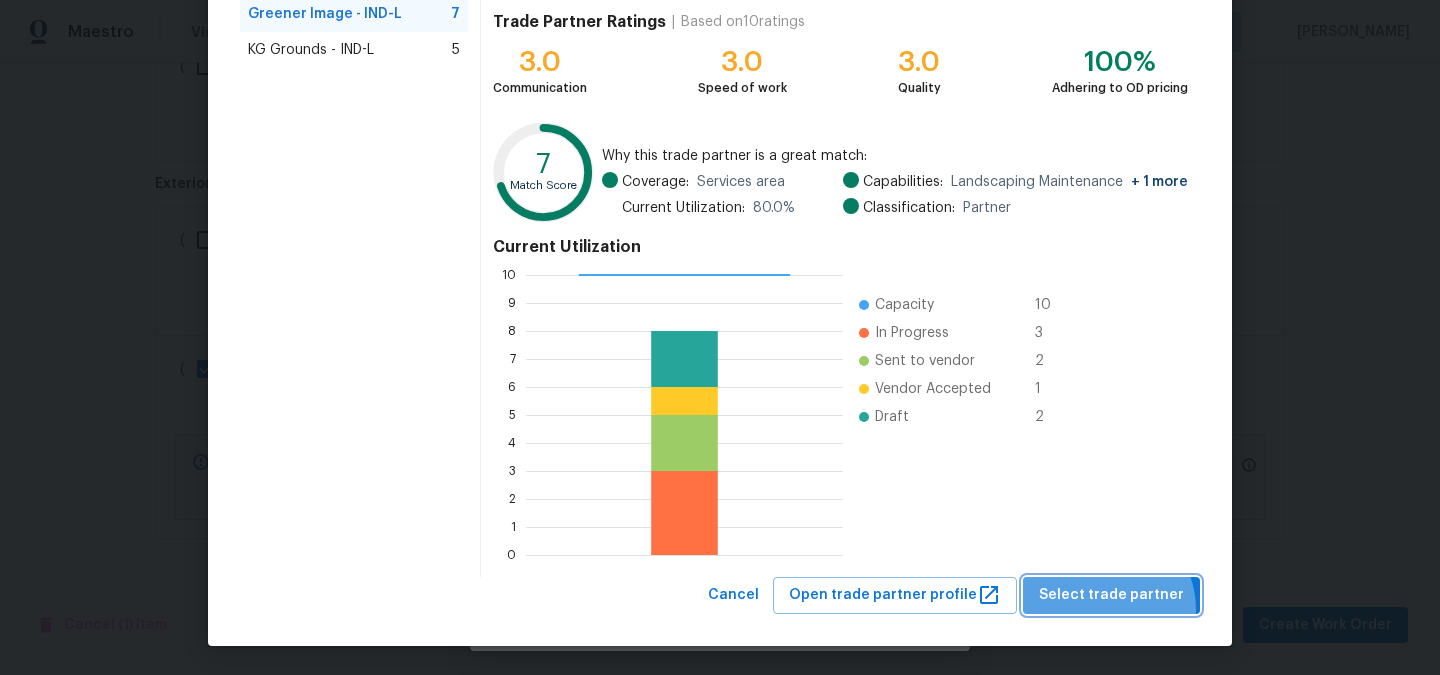 click on "Select trade partner" at bounding box center (1111, 595) 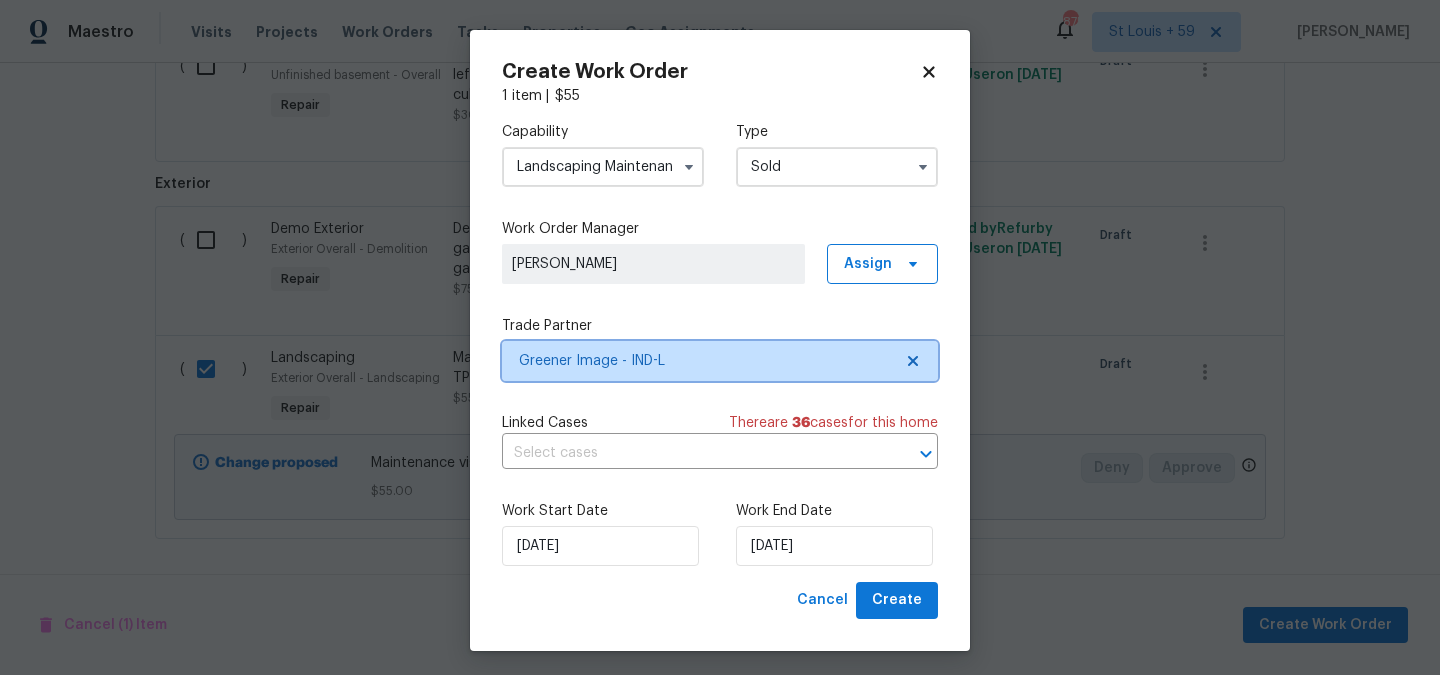scroll, scrollTop: 0, scrollLeft: 0, axis: both 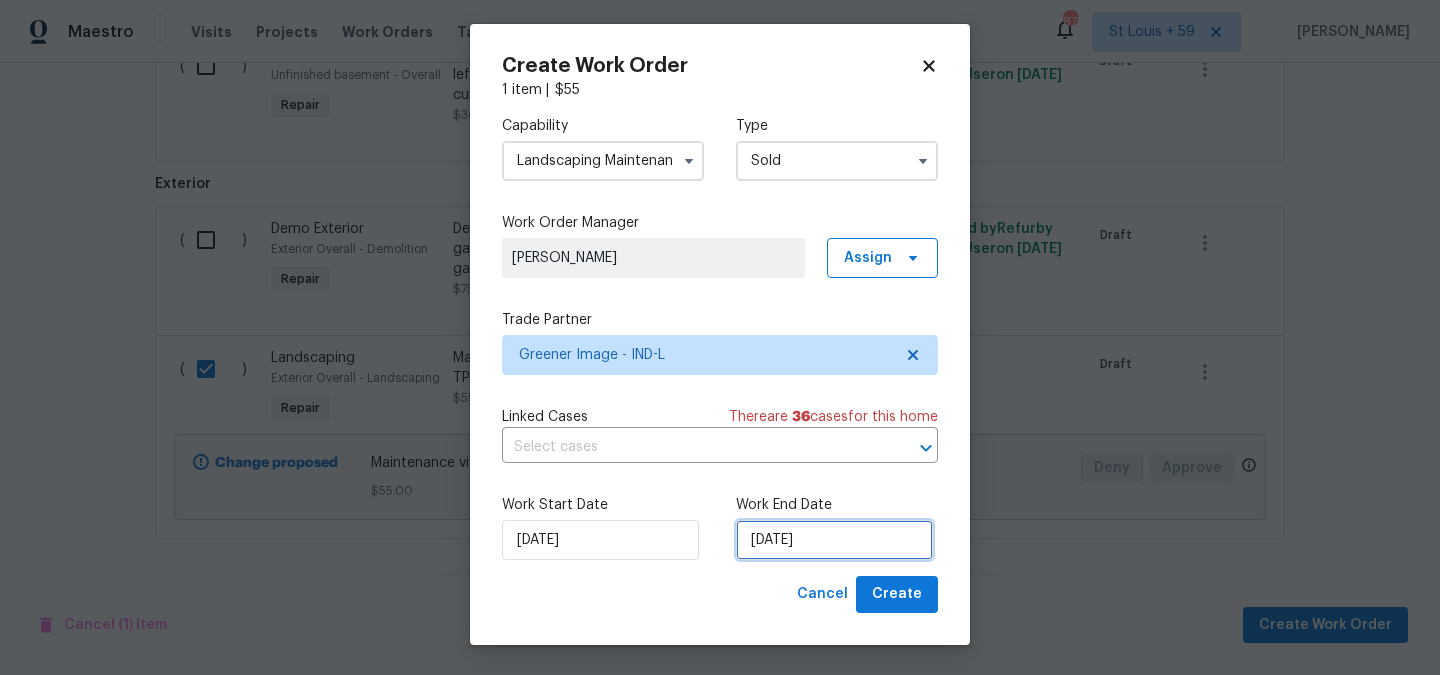 click on "[DATE]" at bounding box center (834, 540) 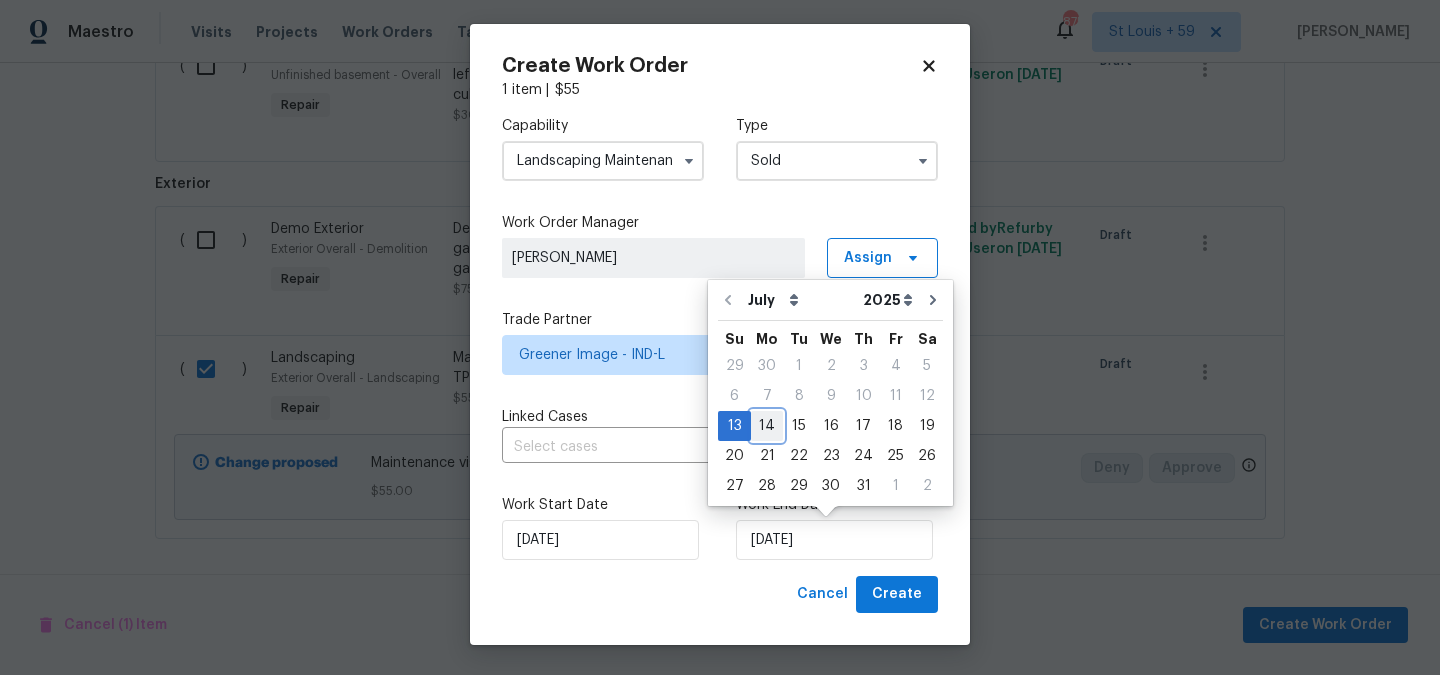 click on "14" at bounding box center [767, 426] 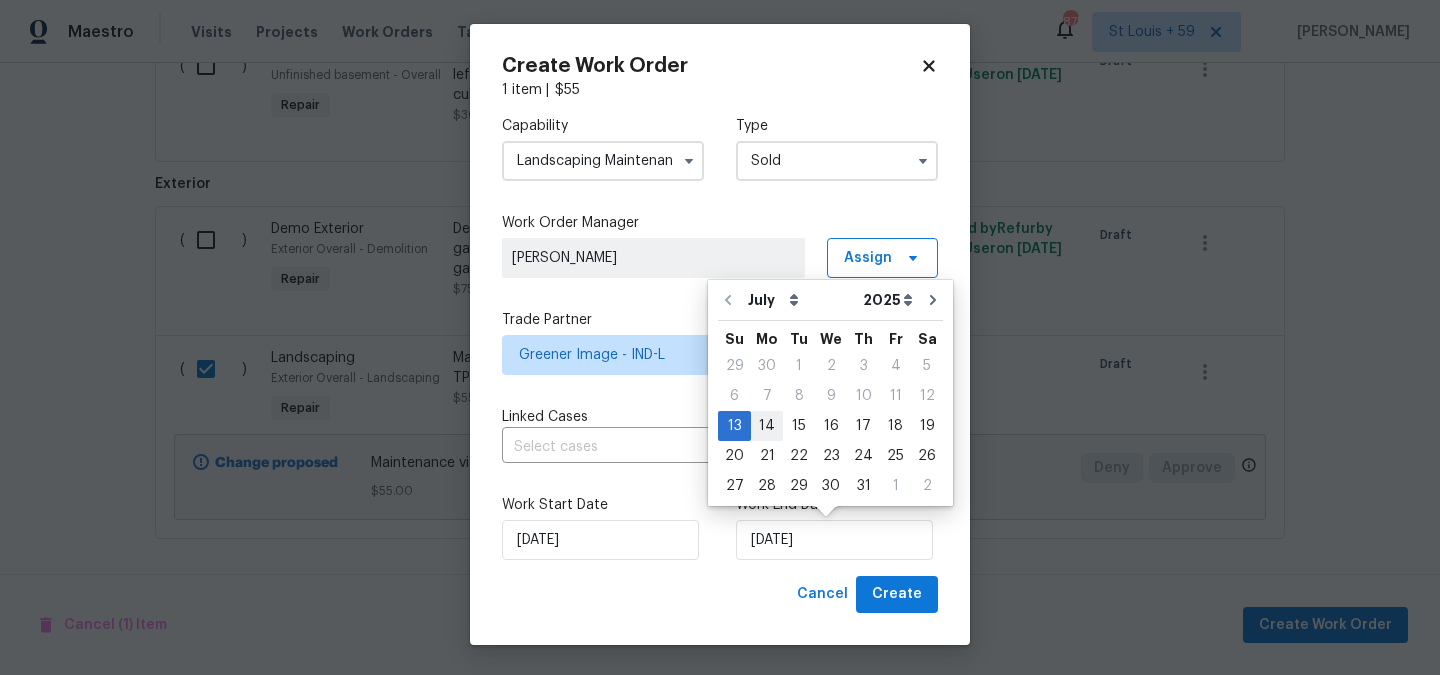 type on "[DATE]" 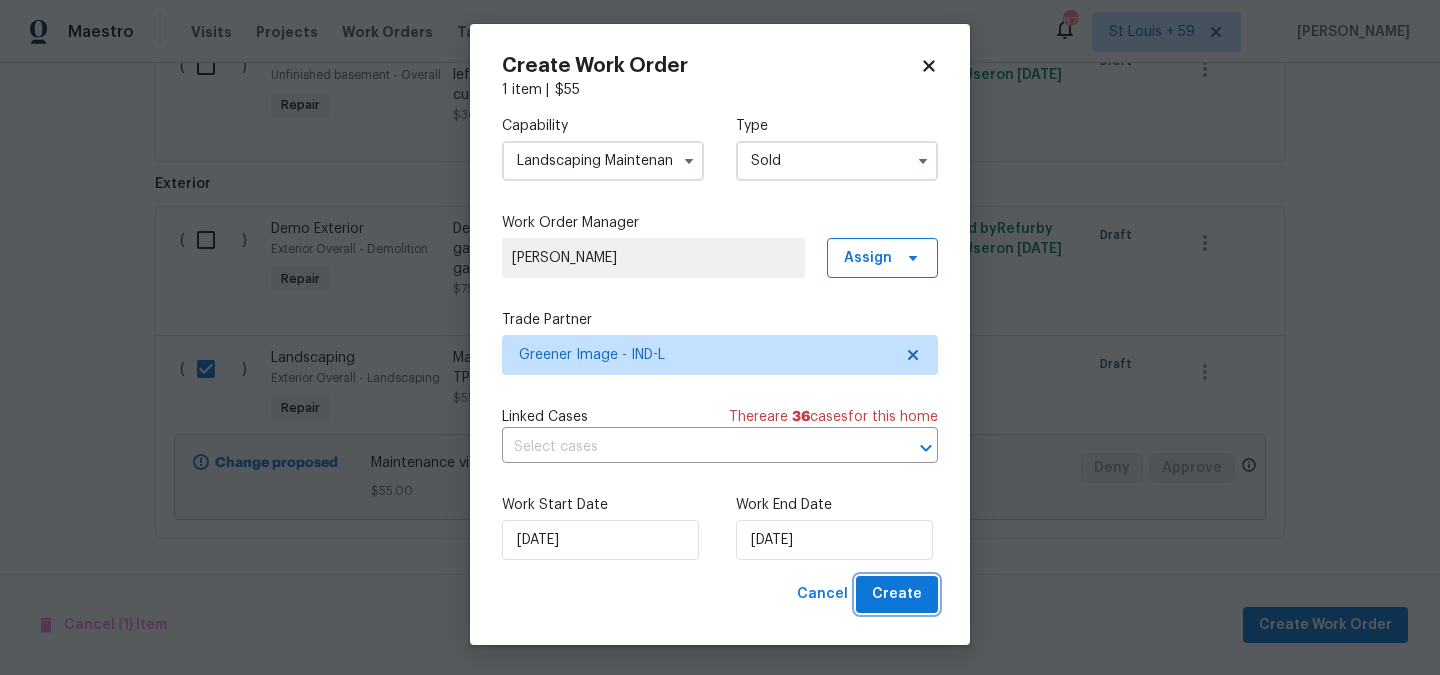 click on "Create" at bounding box center (897, 594) 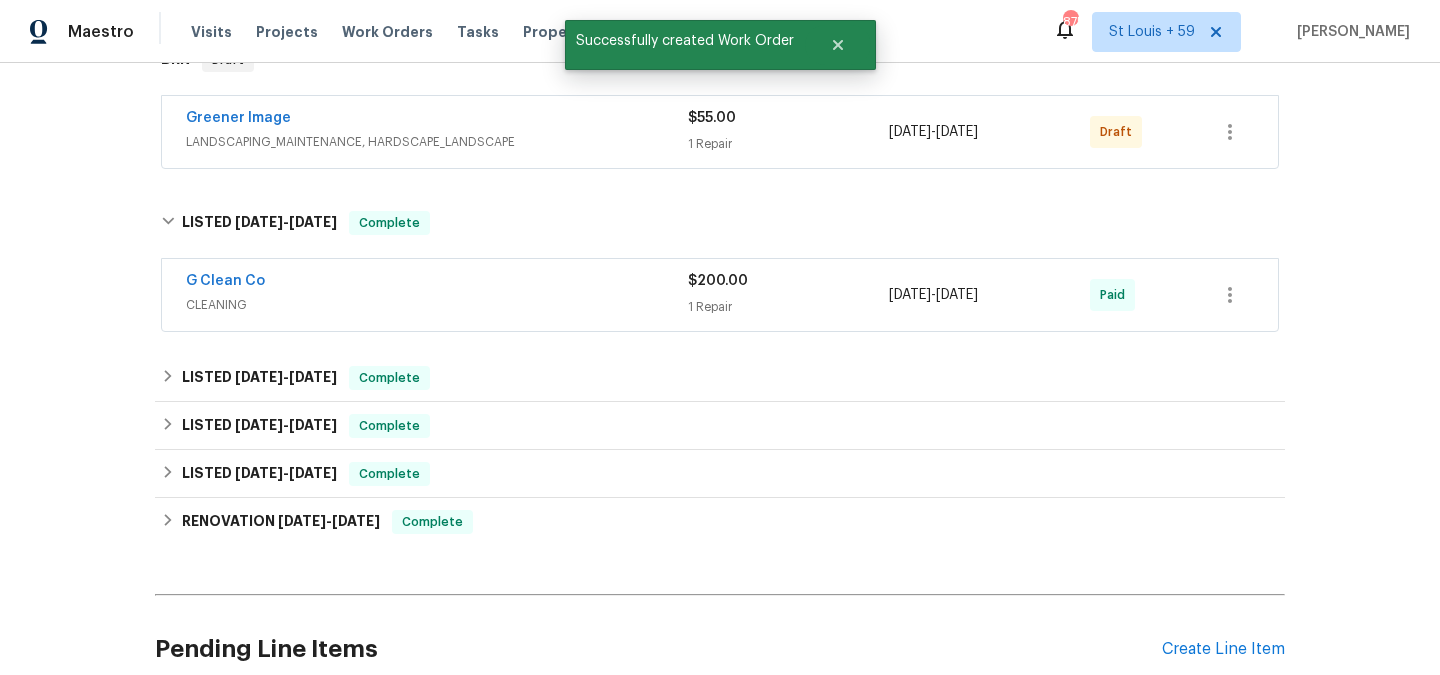 scroll, scrollTop: 0, scrollLeft: 0, axis: both 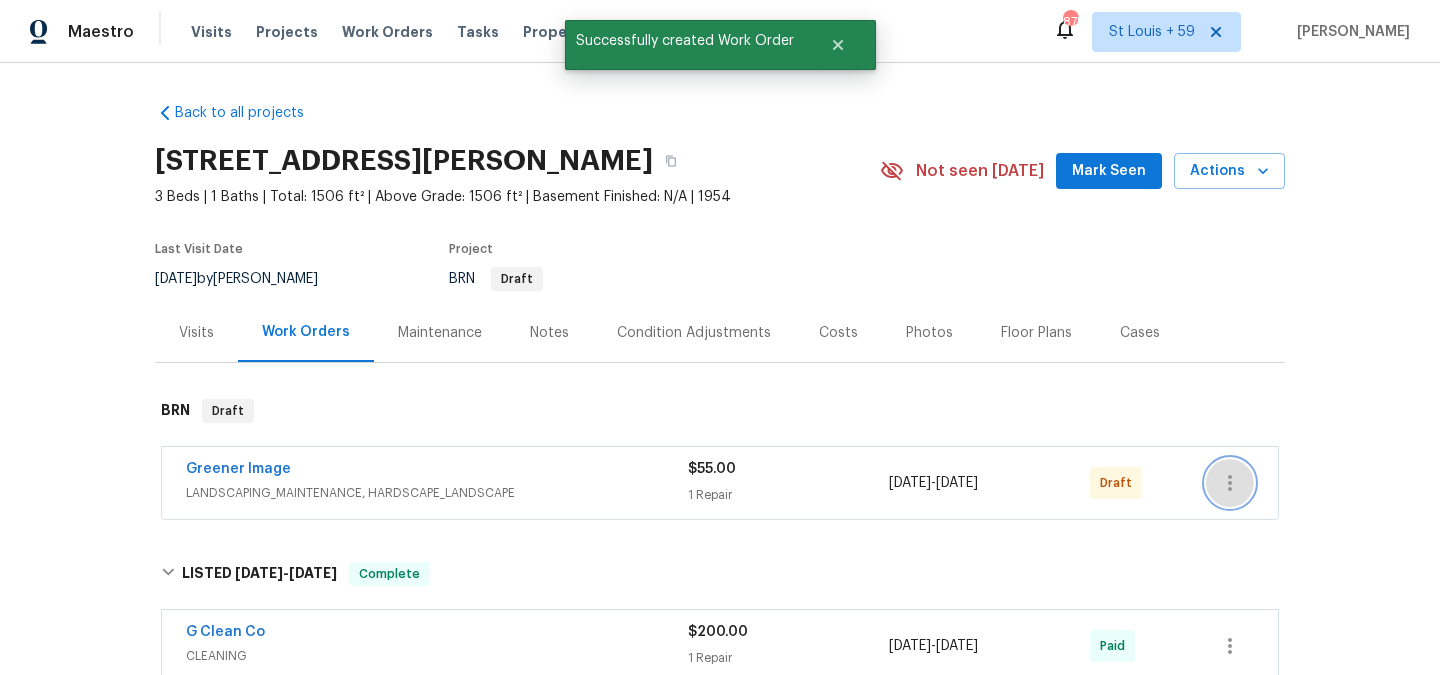 click 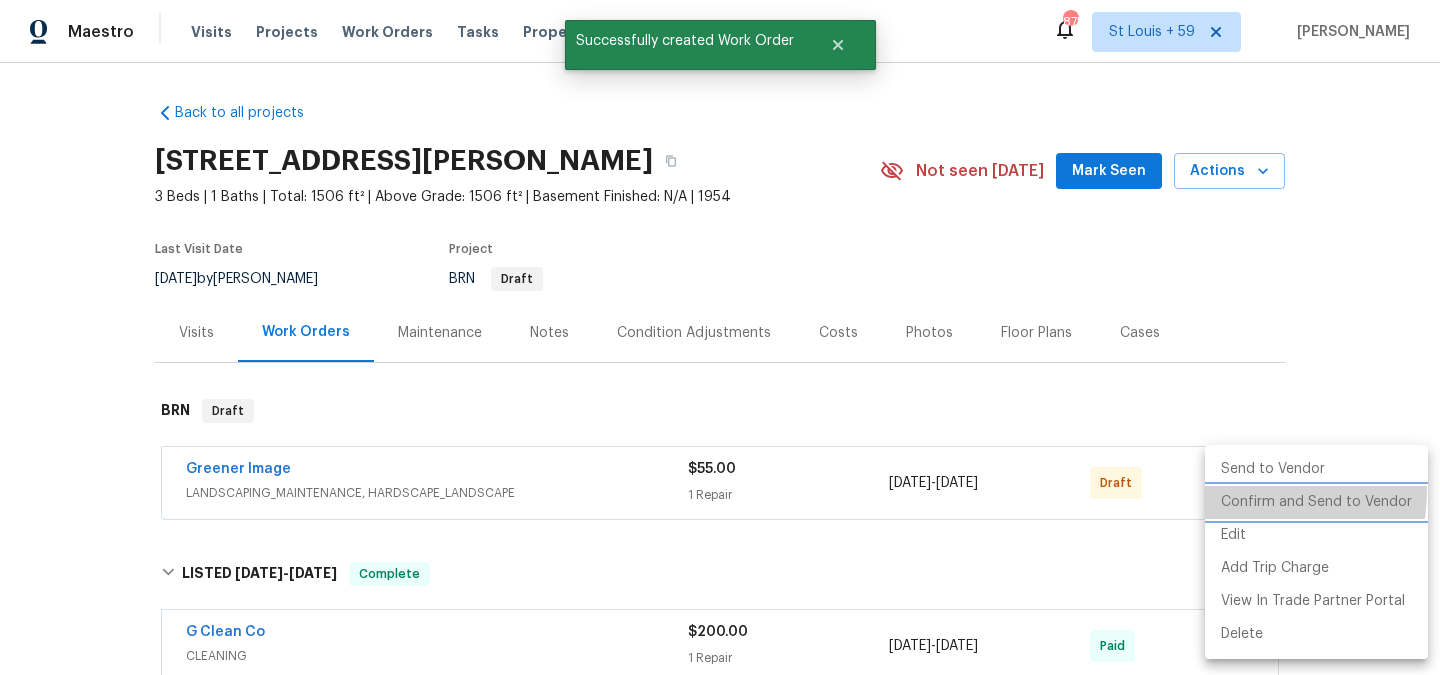 click on "Confirm and Send to Vendor" at bounding box center [1316, 502] 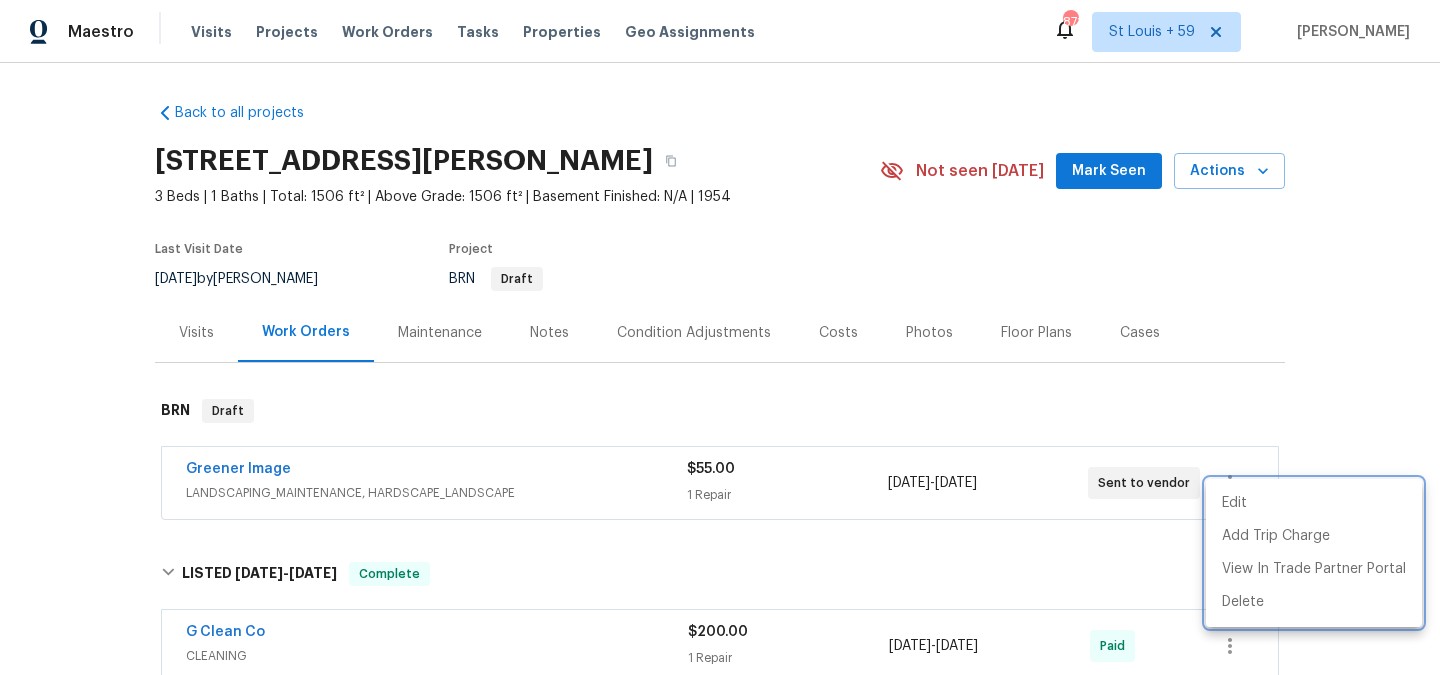 click at bounding box center [720, 337] 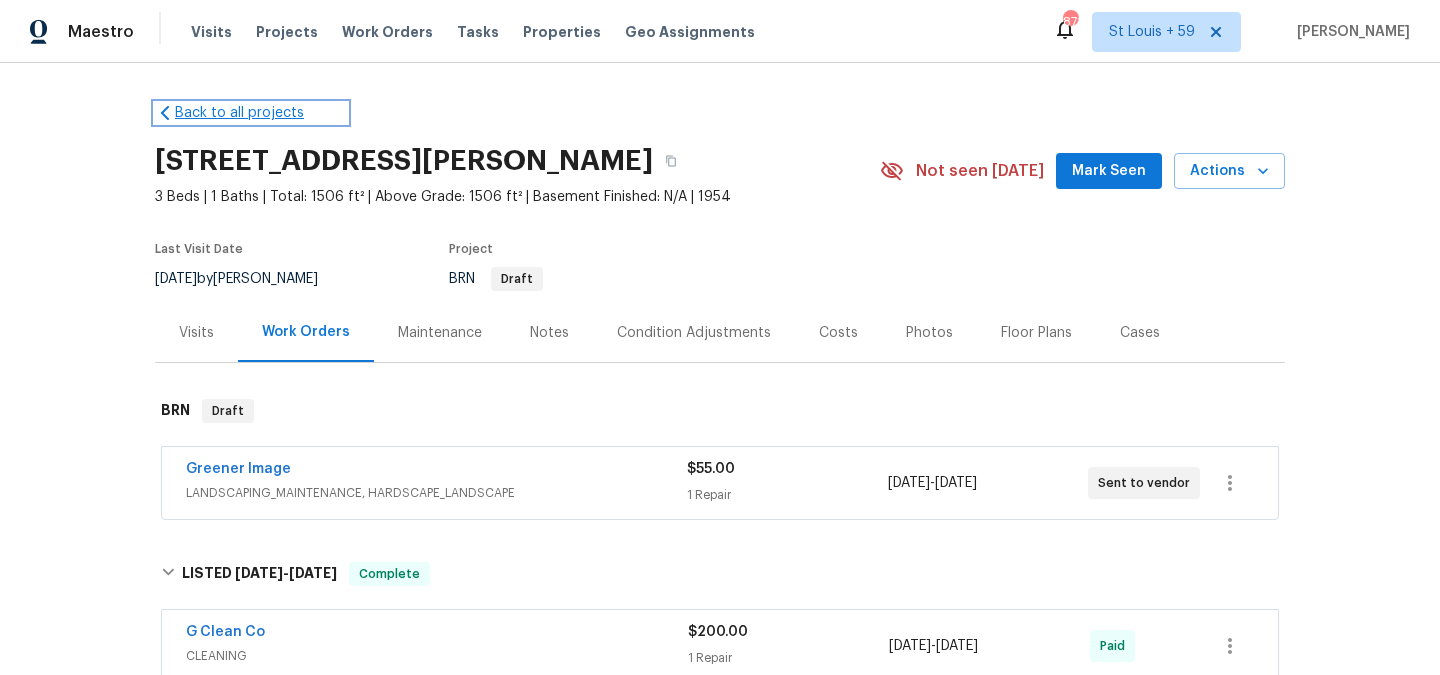 click on "Back to all projects" at bounding box center (251, 113) 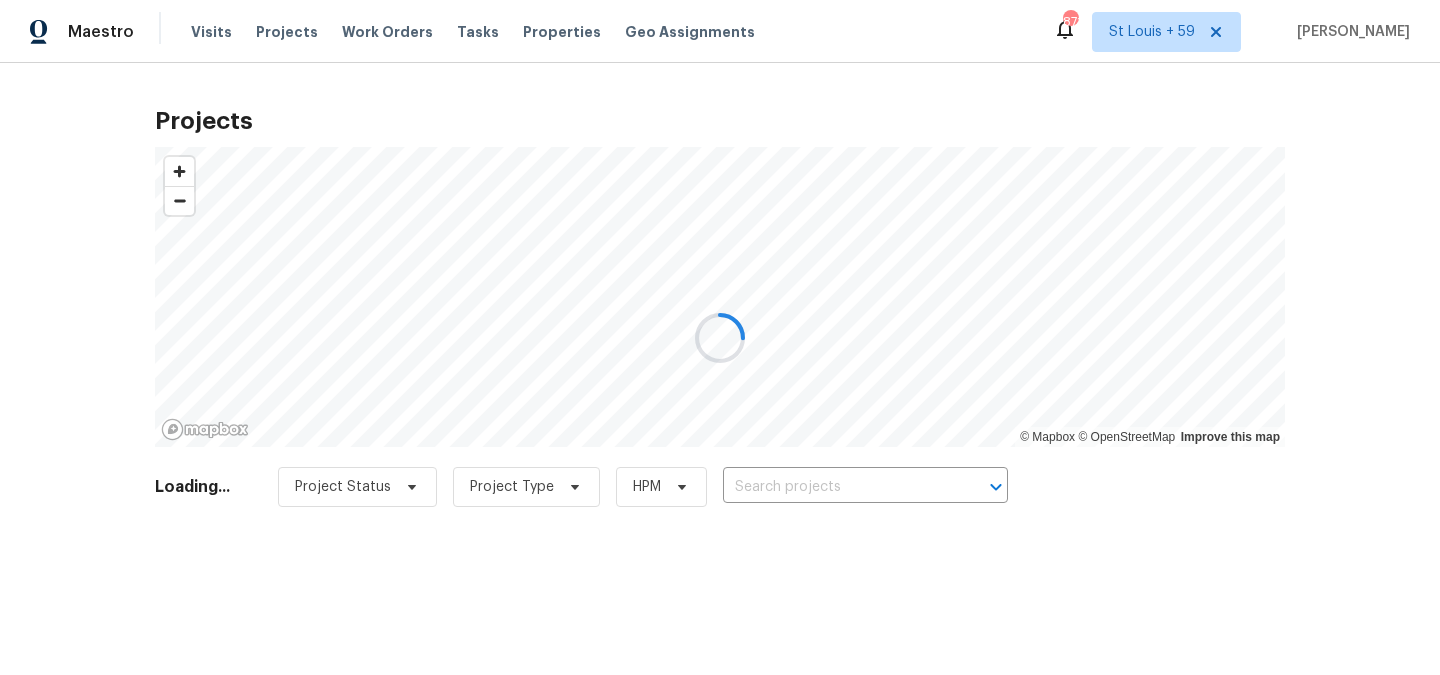 click at bounding box center [720, 337] 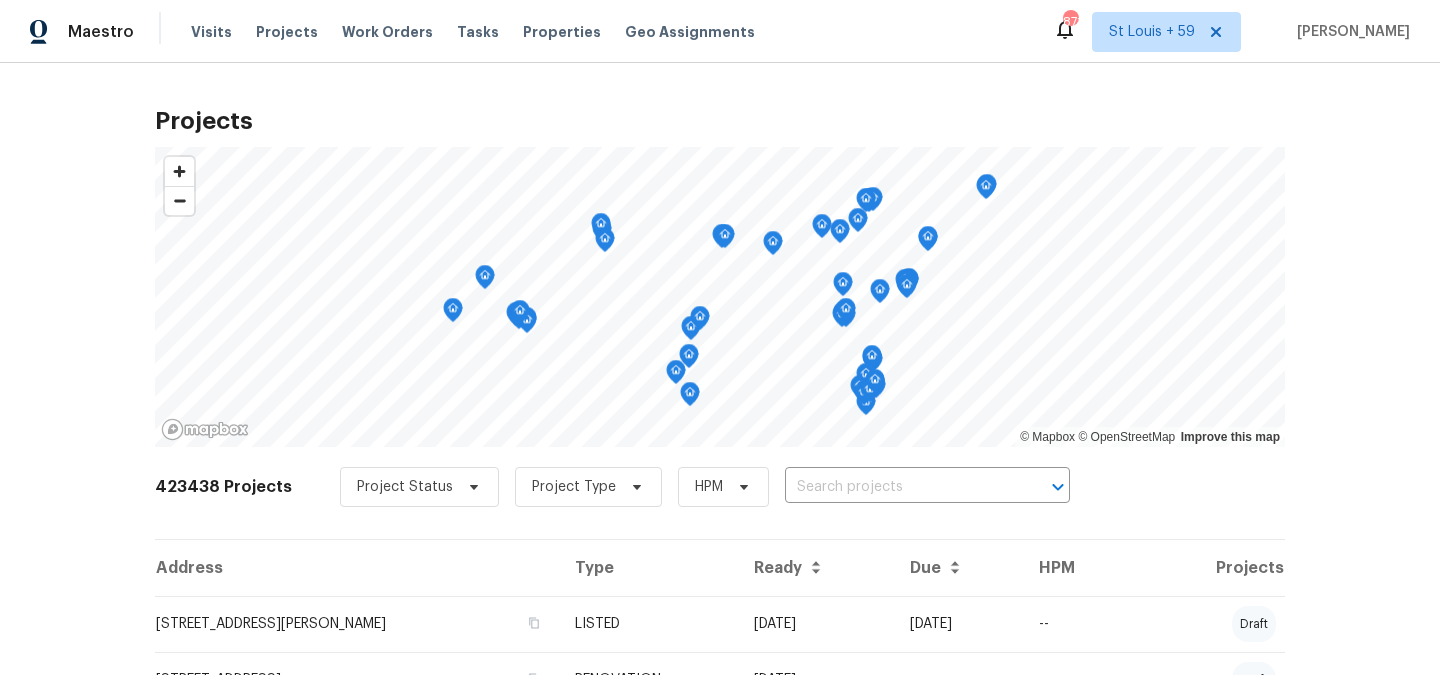 click at bounding box center (899, 487) 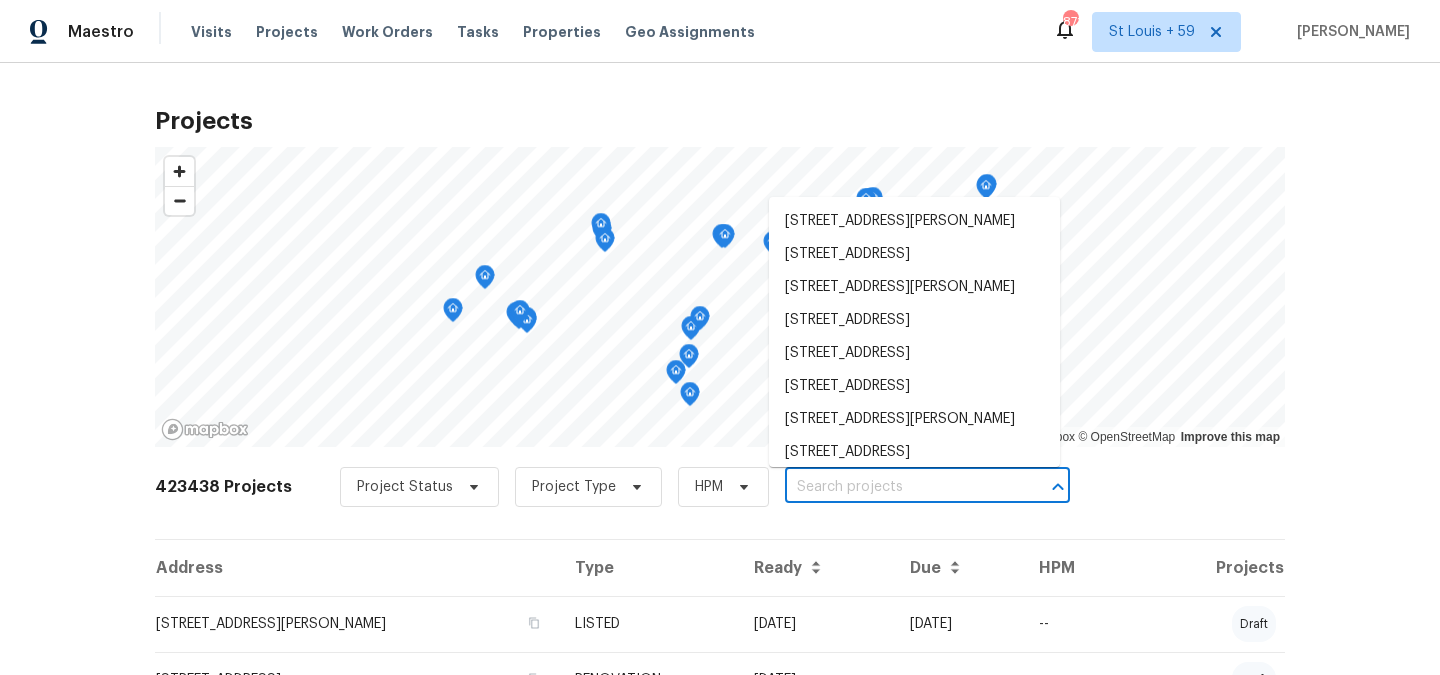 paste on "[STREET_ADDRESS][PERSON_NAME]" 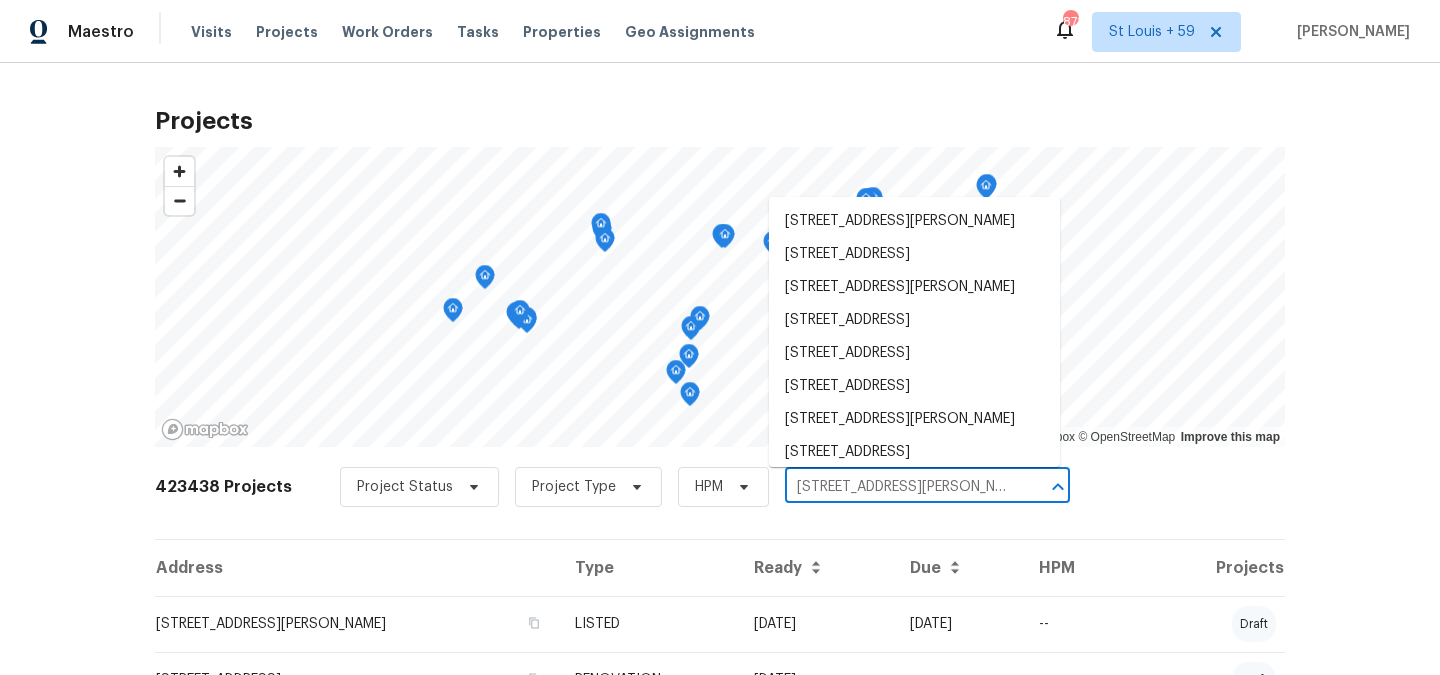 scroll, scrollTop: 0, scrollLeft: 58, axis: horizontal 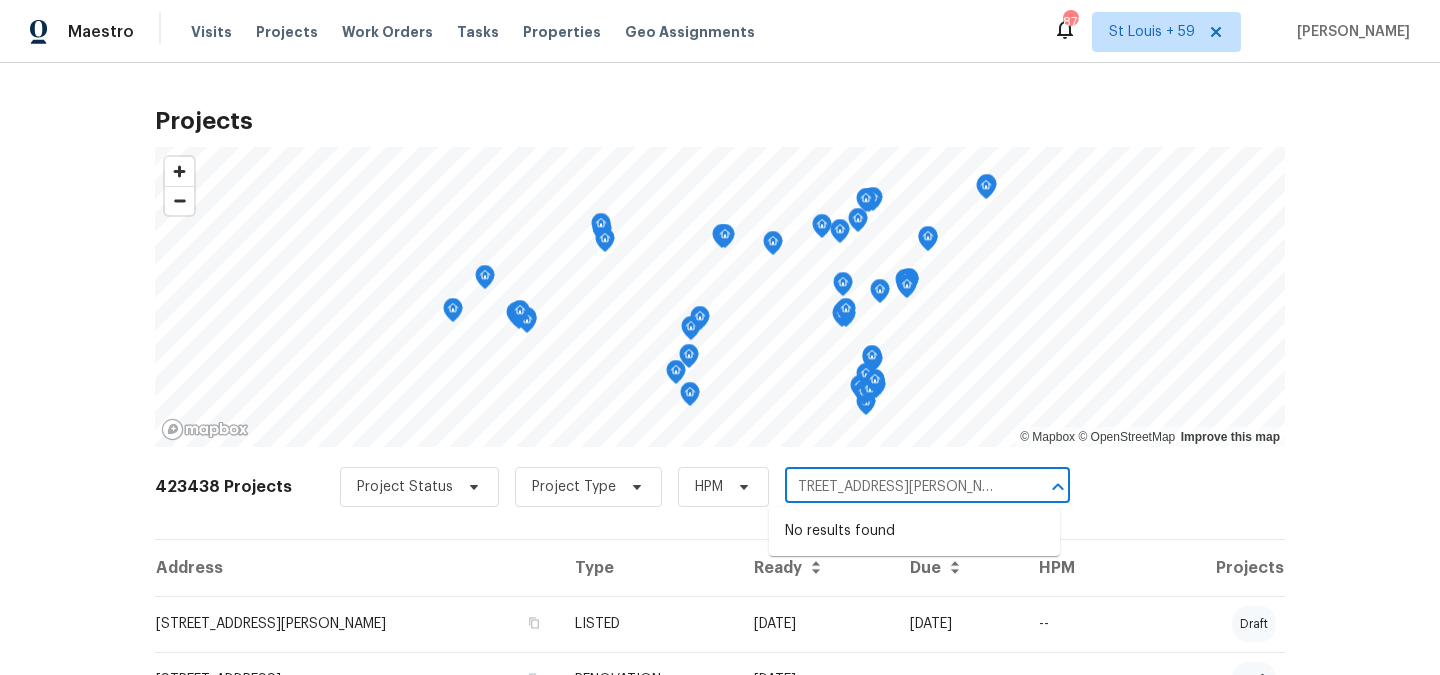 drag, startPoint x: 846, startPoint y: 488, endPoint x: 1037, endPoint y: 488, distance: 191 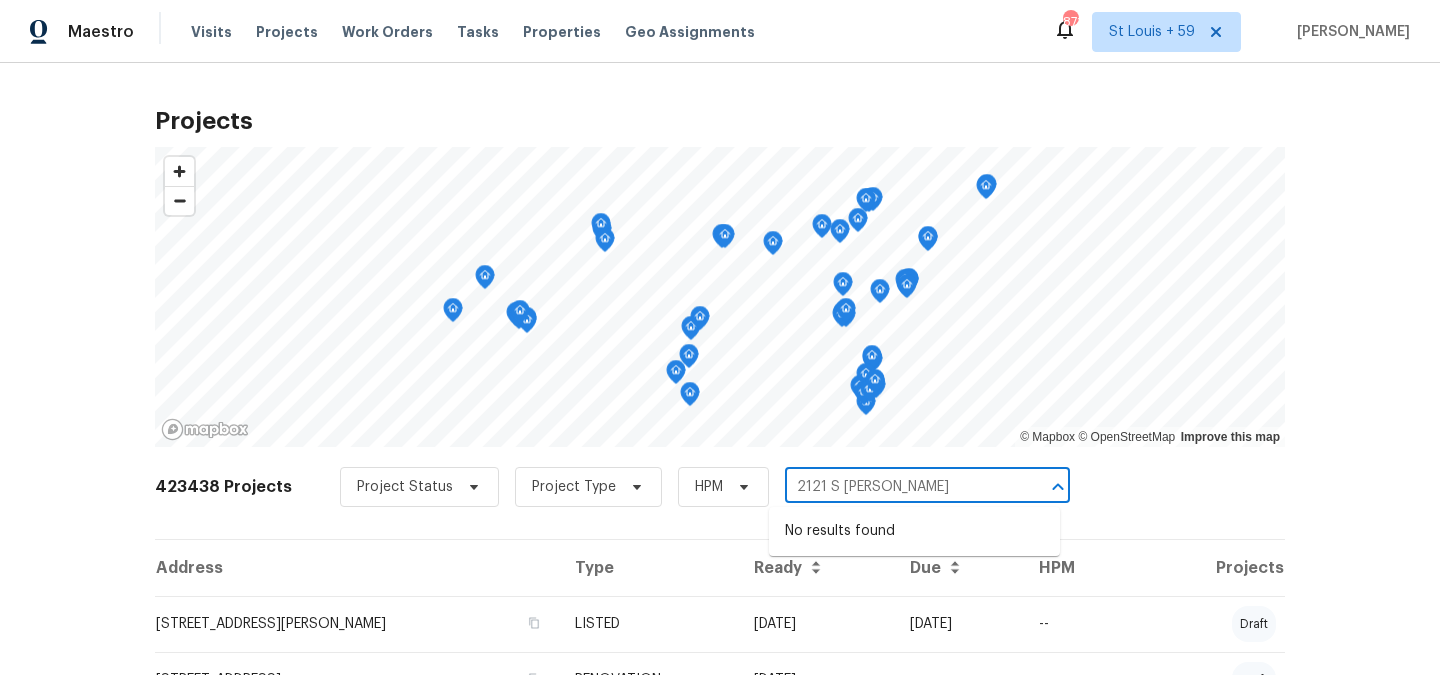 scroll, scrollTop: 0, scrollLeft: 0, axis: both 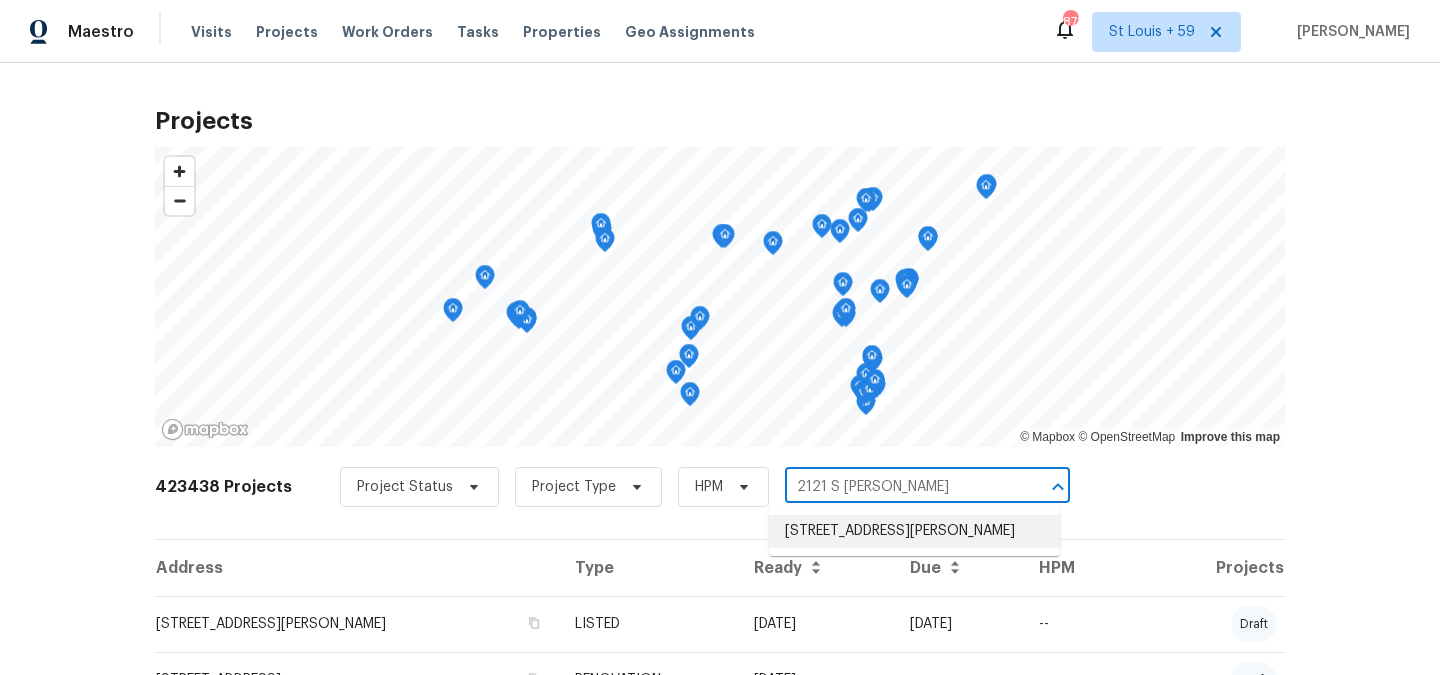 click on "[STREET_ADDRESS][PERSON_NAME]" at bounding box center (914, 531) 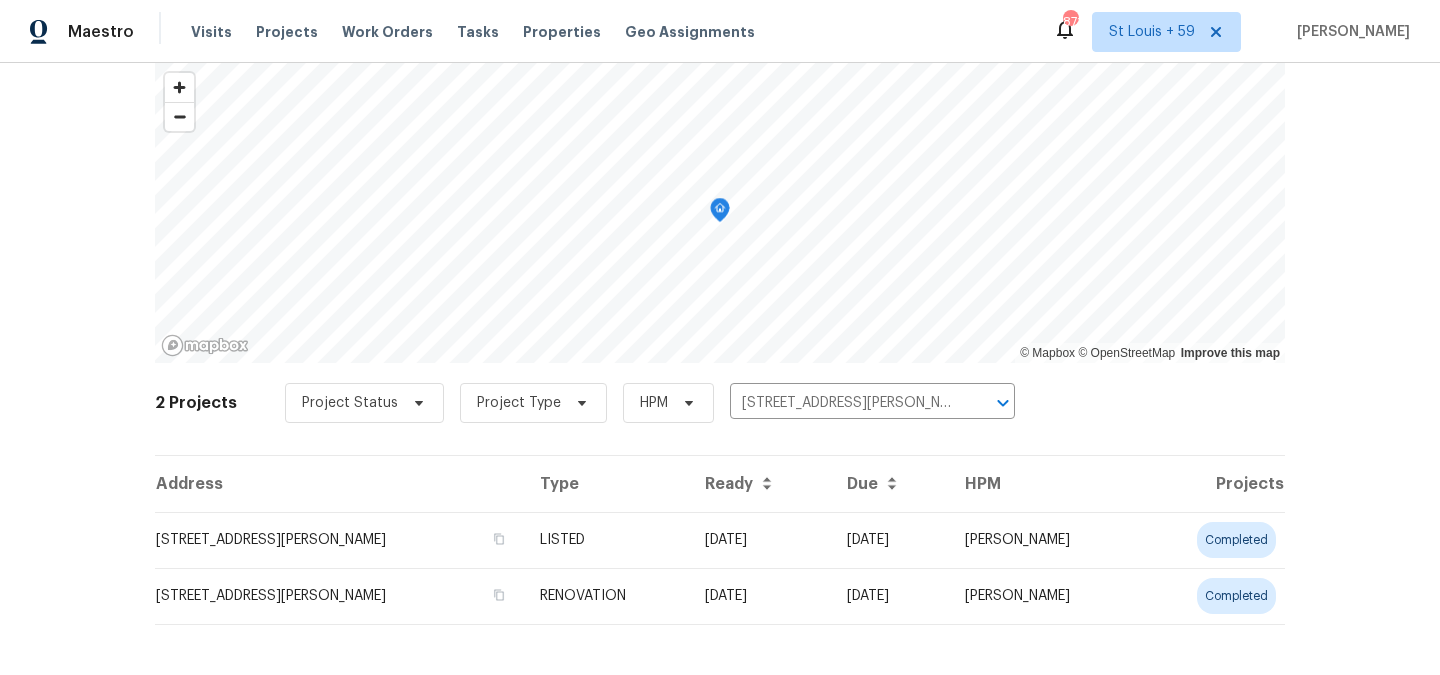 scroll, scrollTop: 97, scrollLeft: 0, axis: vertical 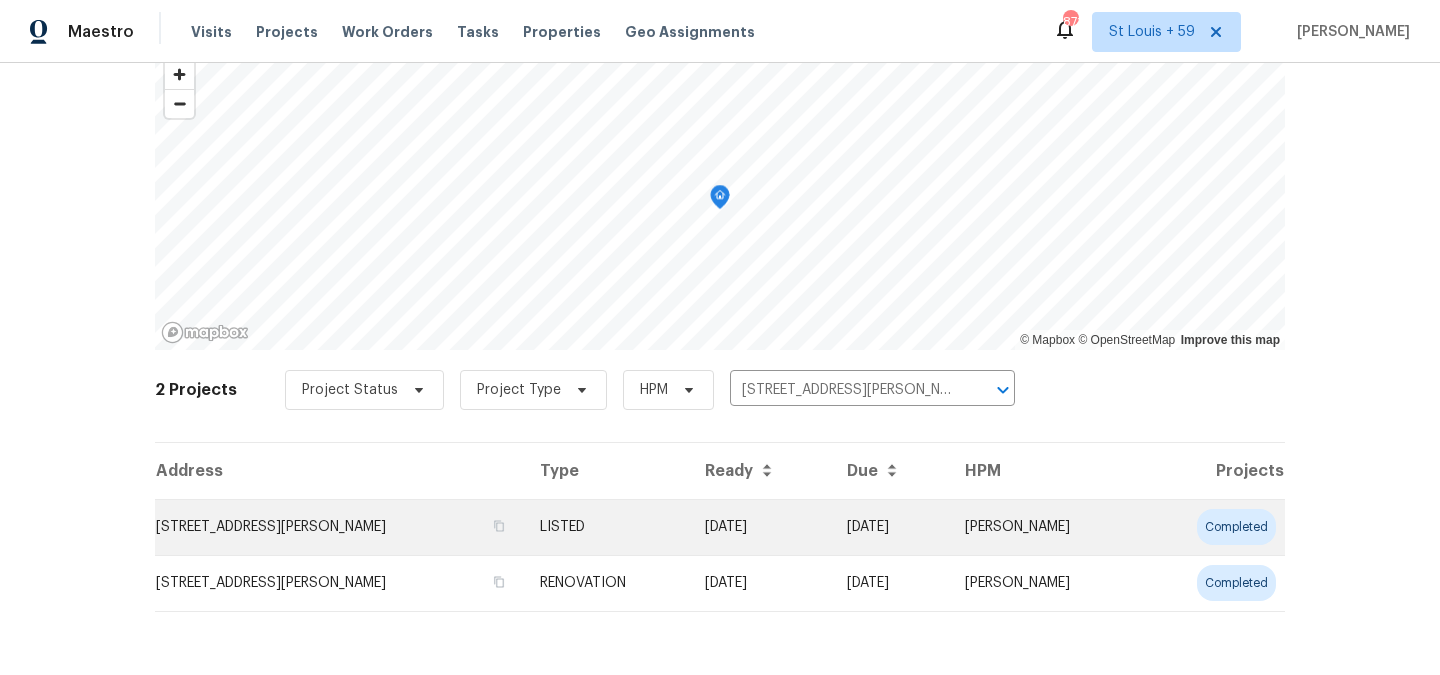 click on "[STREET_ADDRESS][PERSON_NAME]" at bounding box center [339, 527] 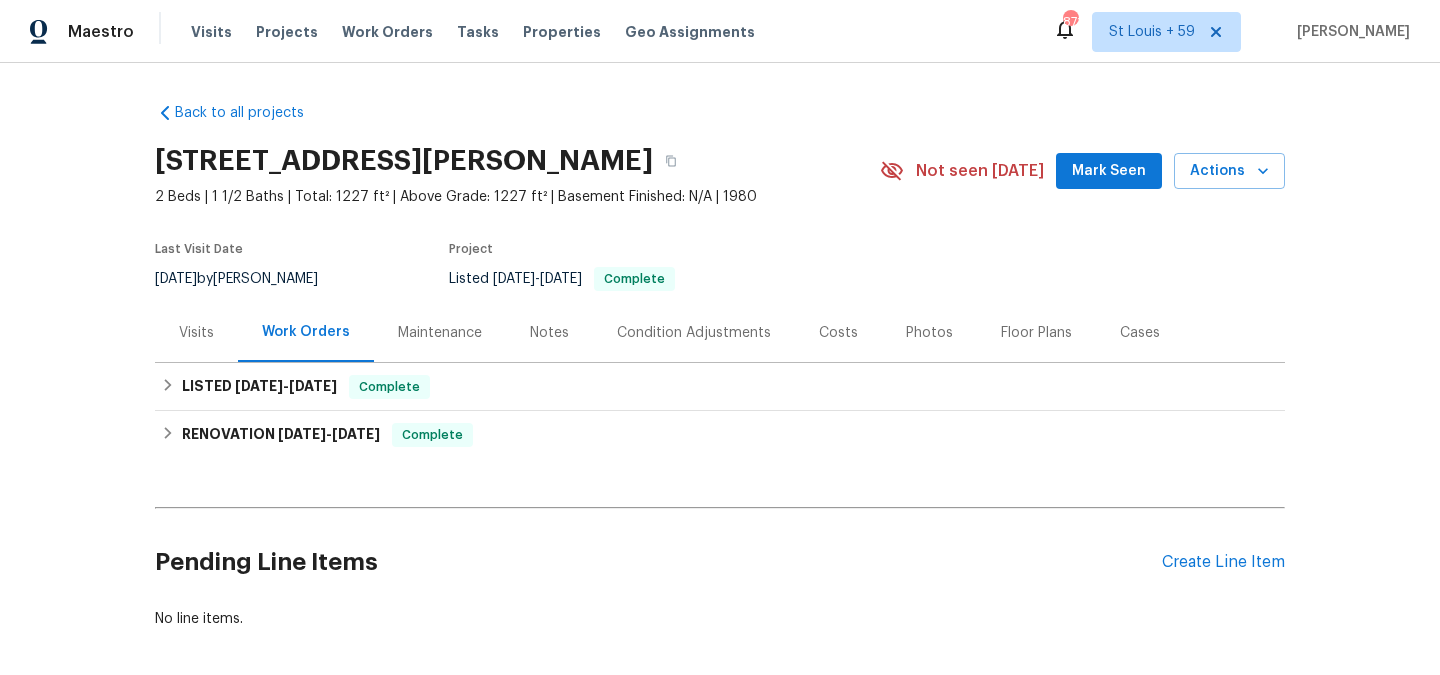 click on "Maintenance" at bounding box center (440, 333) 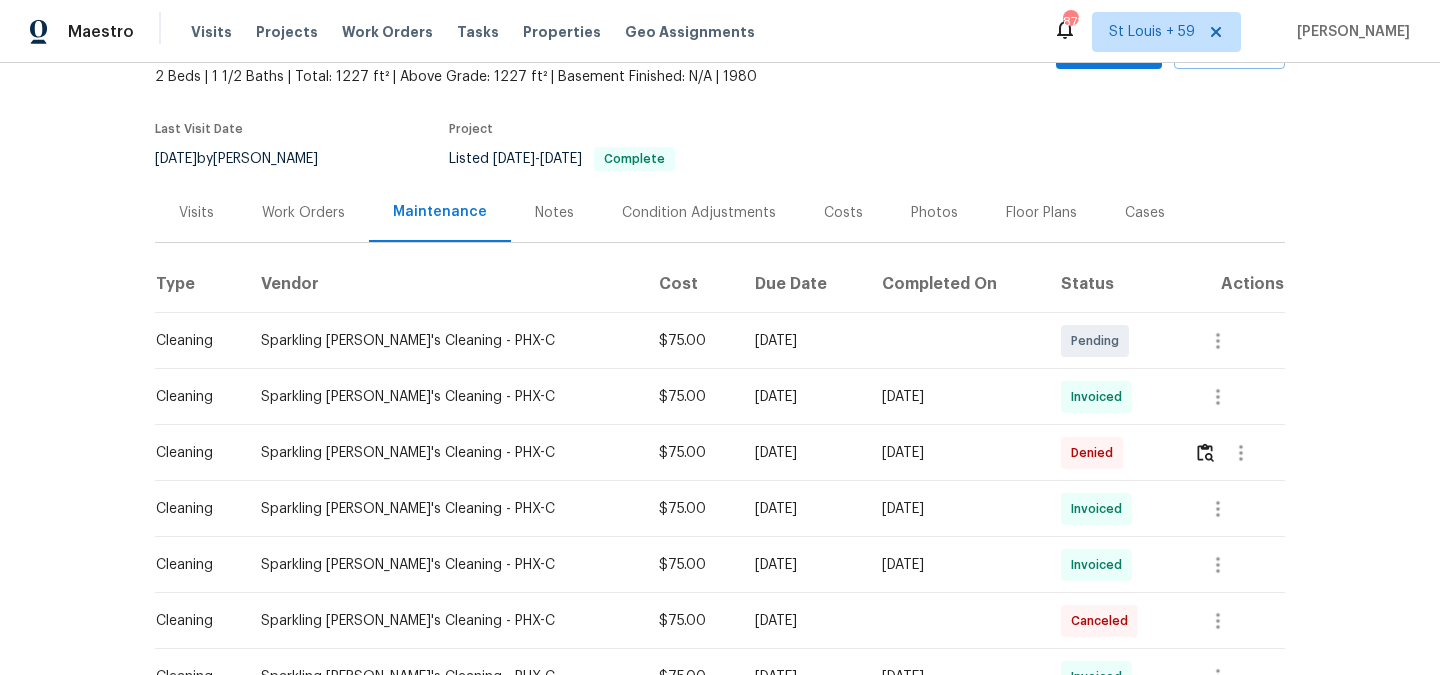 scroll, scrollTop: 130, scrollLeft: 0, axis: vertical 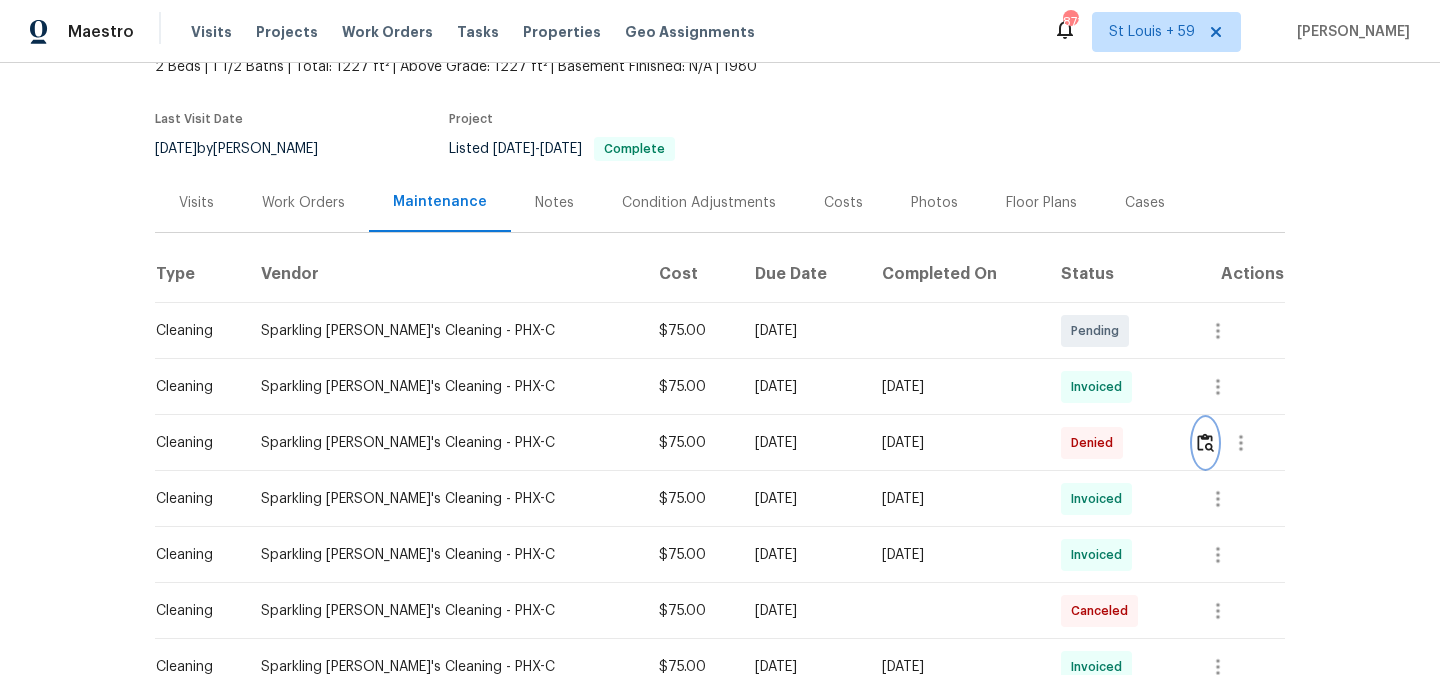 click at bounding box center [1205, 442] 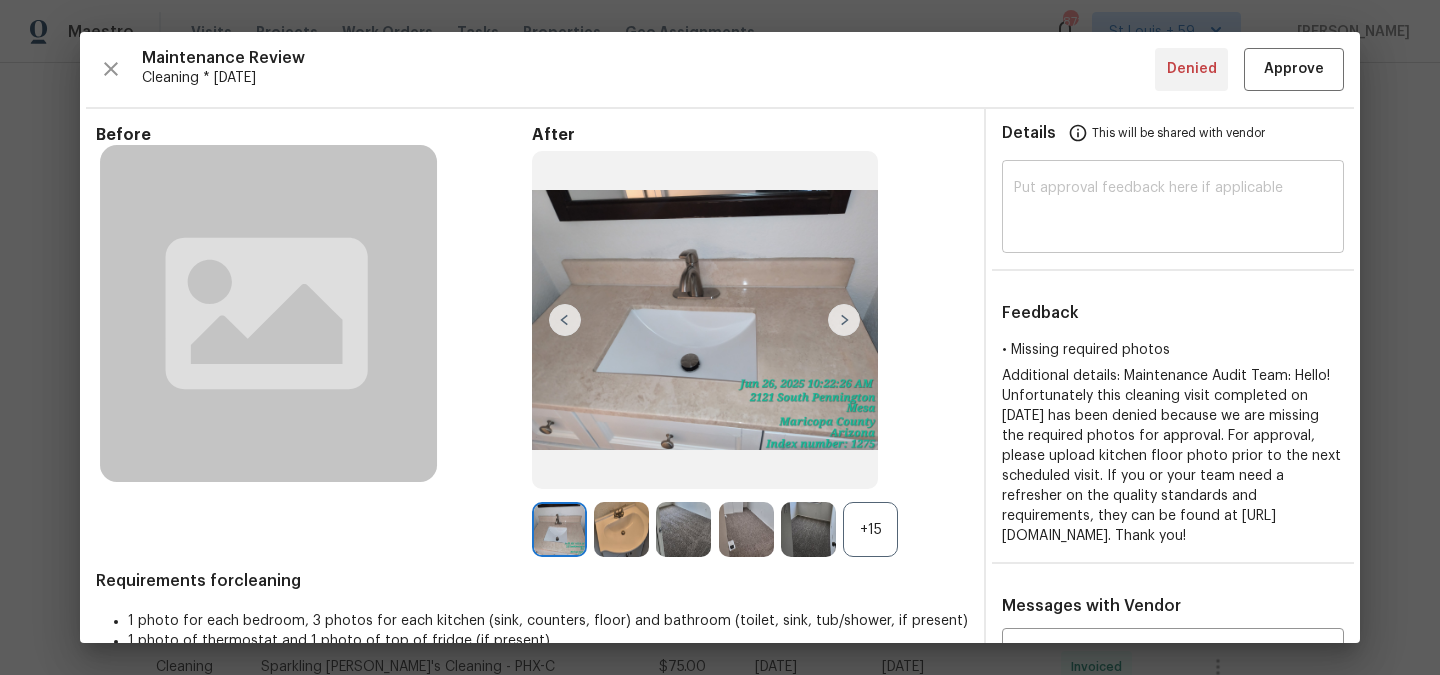 click at bounding box center (1173, 209) 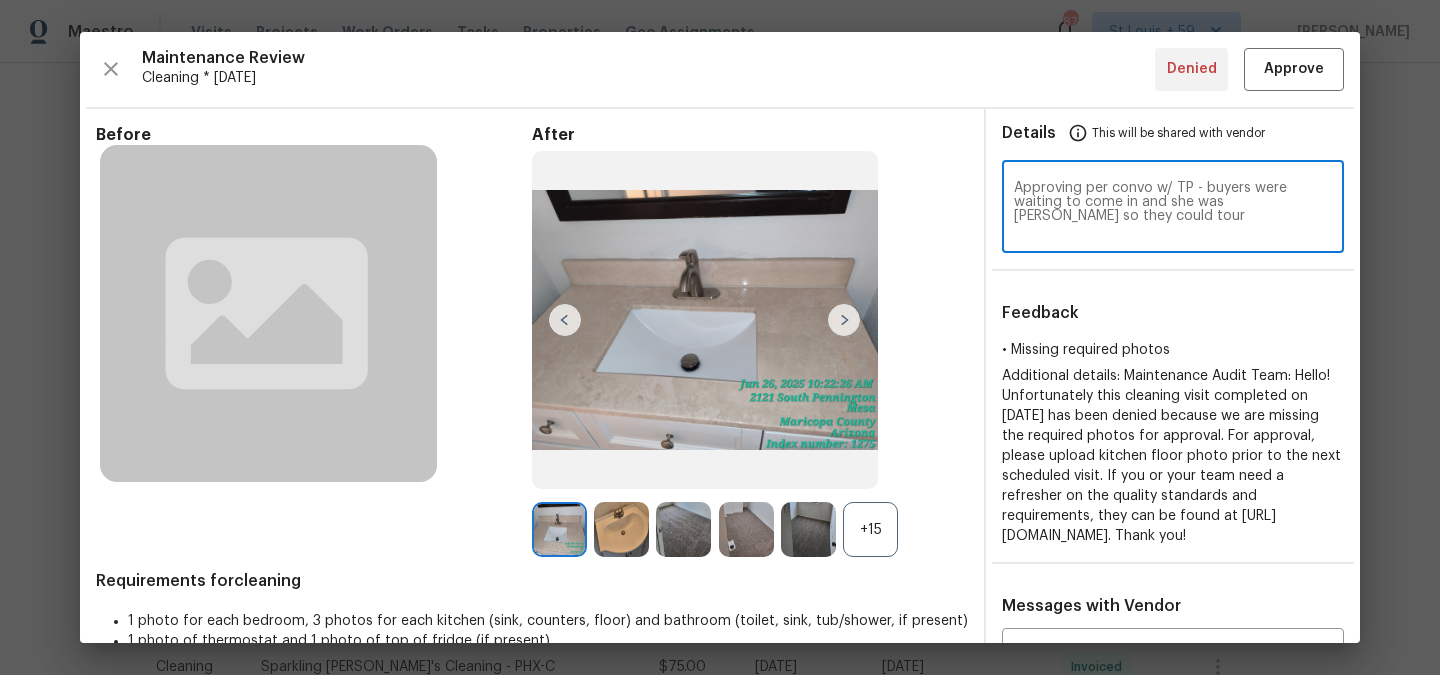 type on "Approving per convo w/ TP - buyers were waiting to come in and she was [PERSON_NAME] so they could tour" 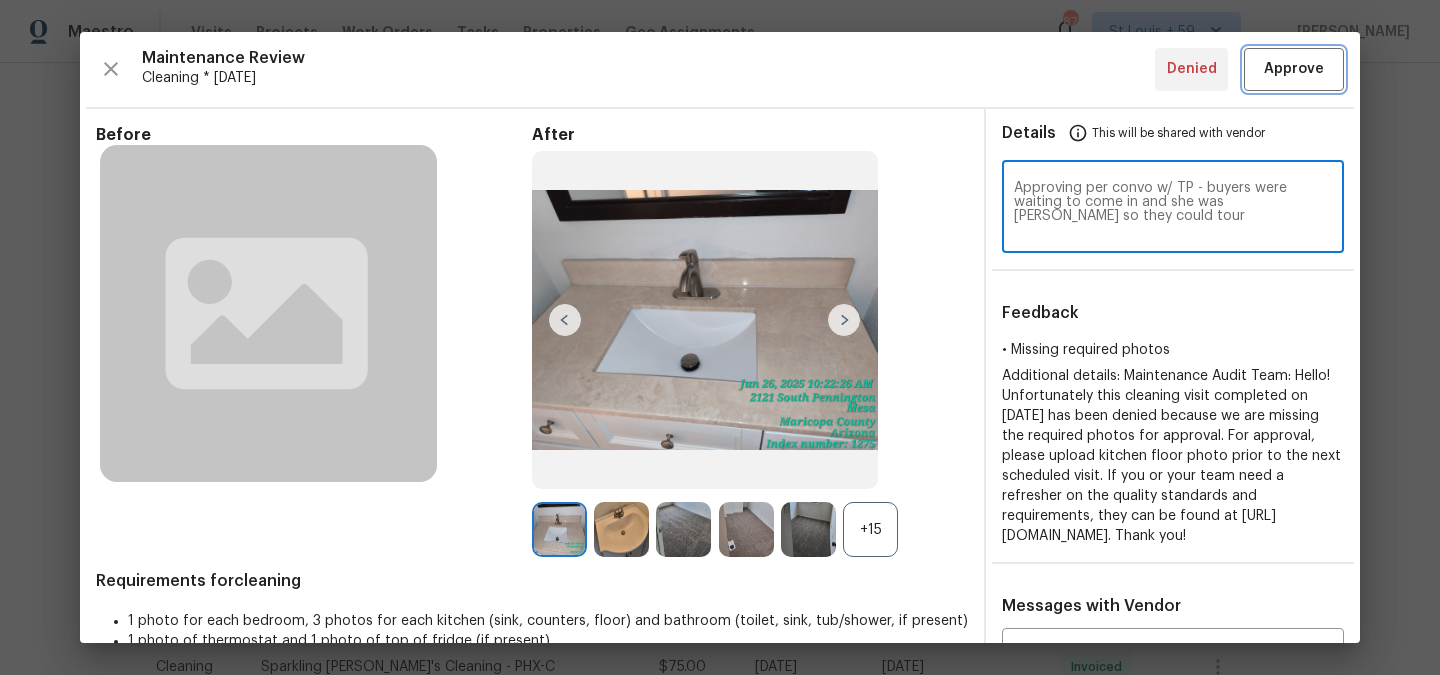 click on "Approve" at bounding box center (1294, 69) 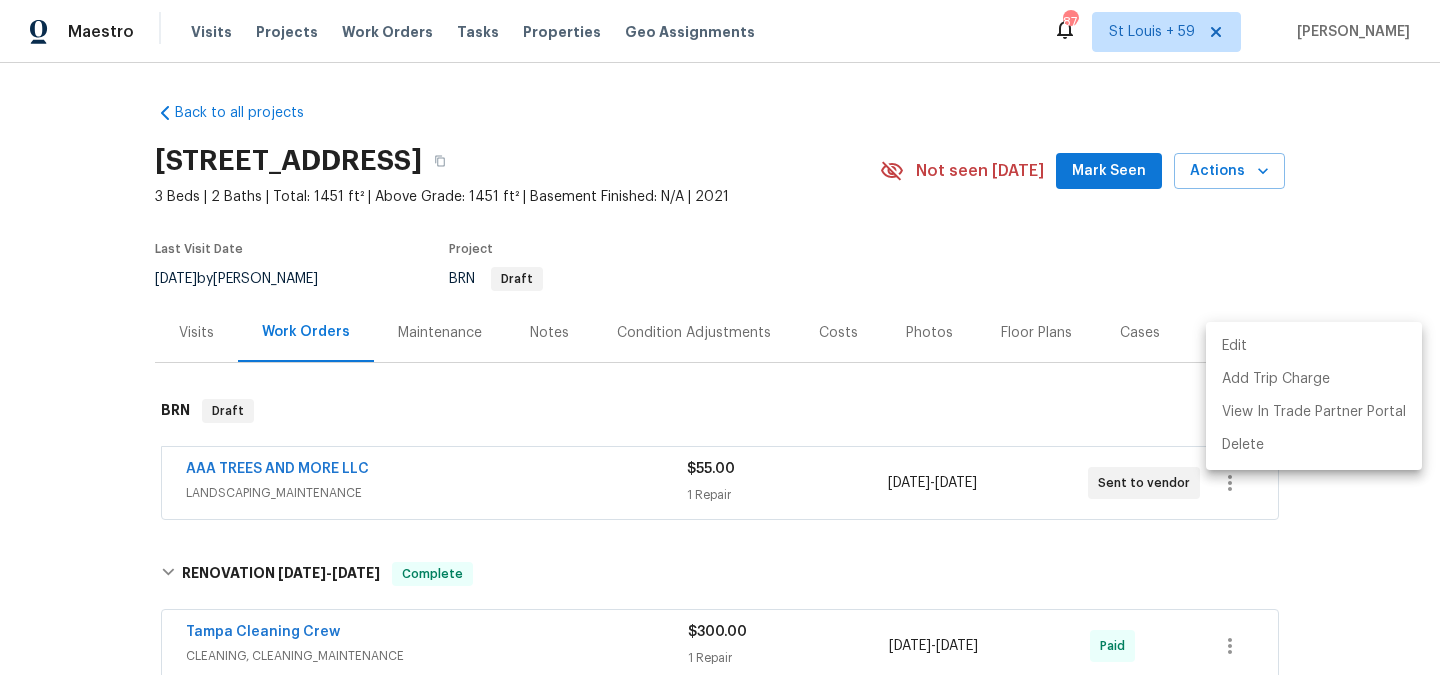 scroll, scrollTop: 0, scrollLeft: 0, axis: both 